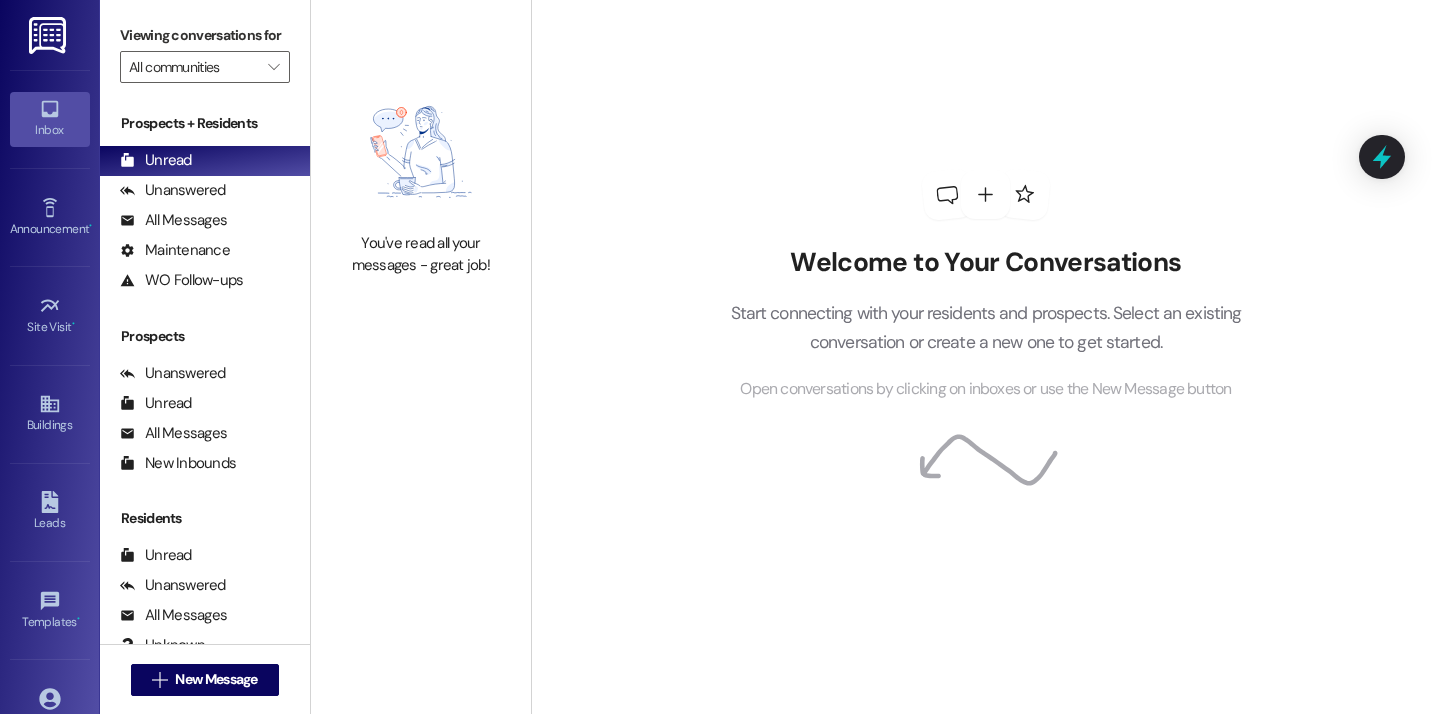 scroll, scrollTop: 0, scrollLeft: 0, axis: both 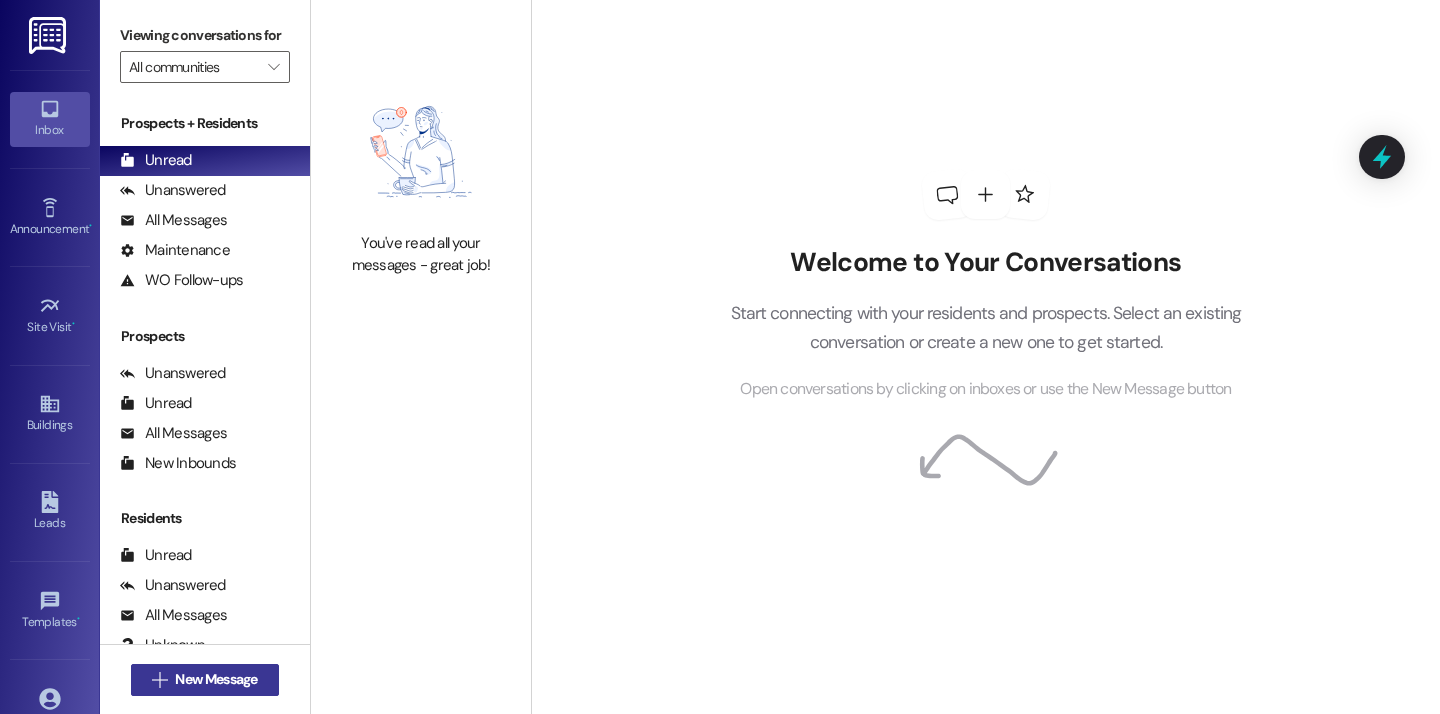 click on "New Message" at bounding box center (216, 679) 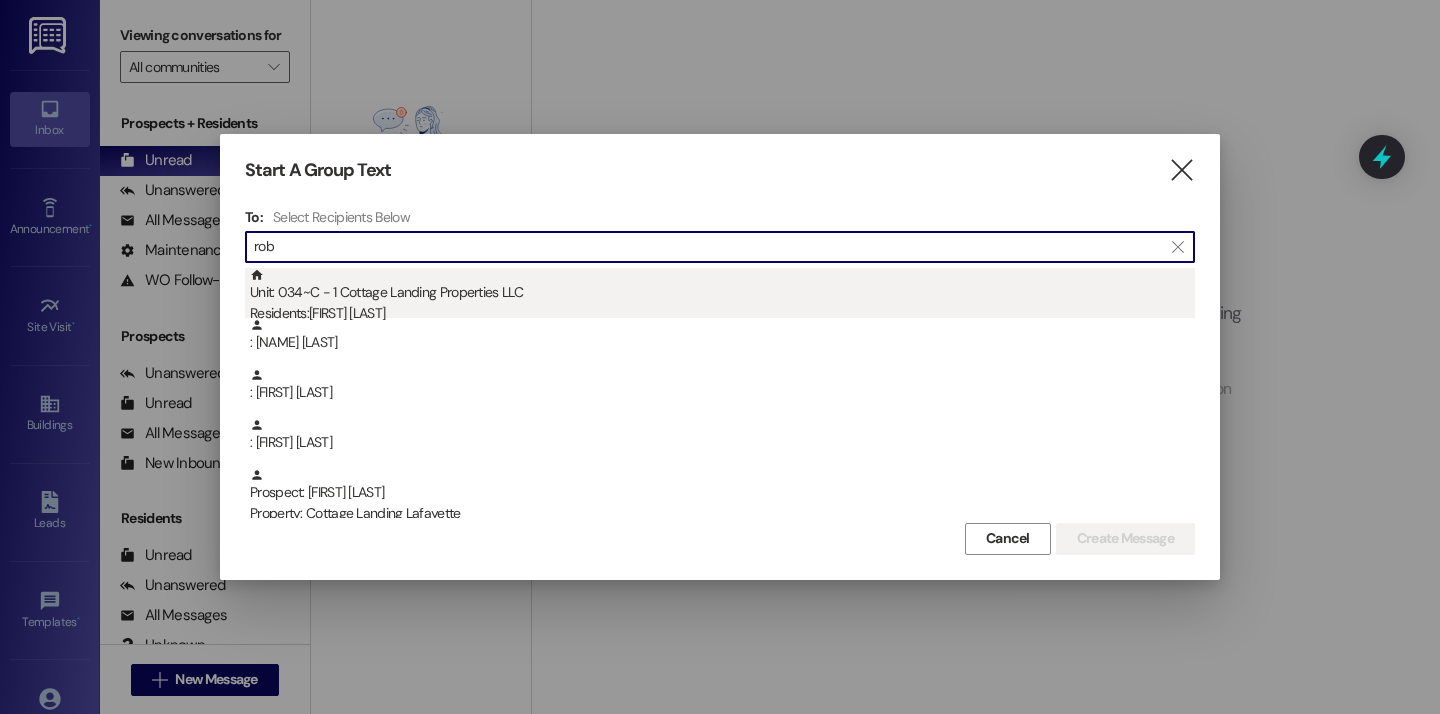 type on "rob" 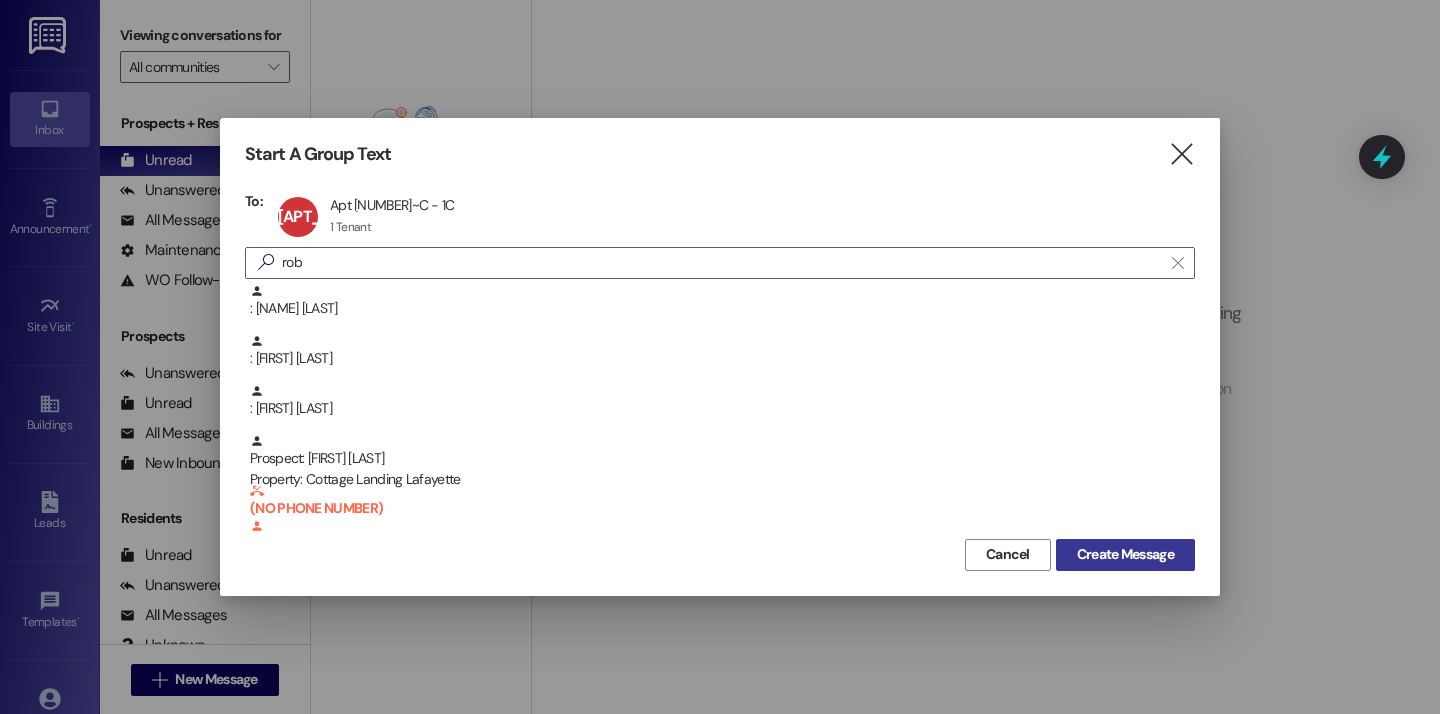 click on "Create Message" at bounding box center [1125, 555] 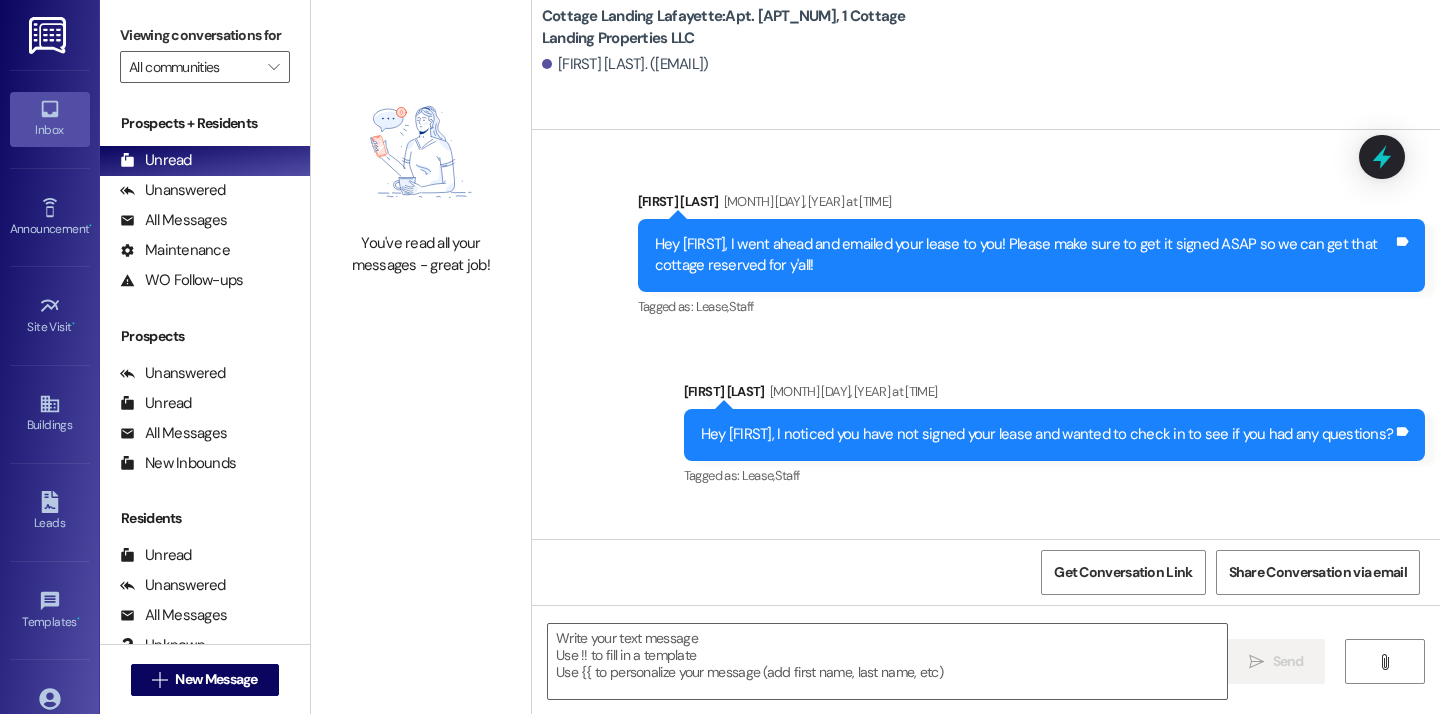 scroll, scrollTop: 34202, scrollLeft: 0, axis: vertical 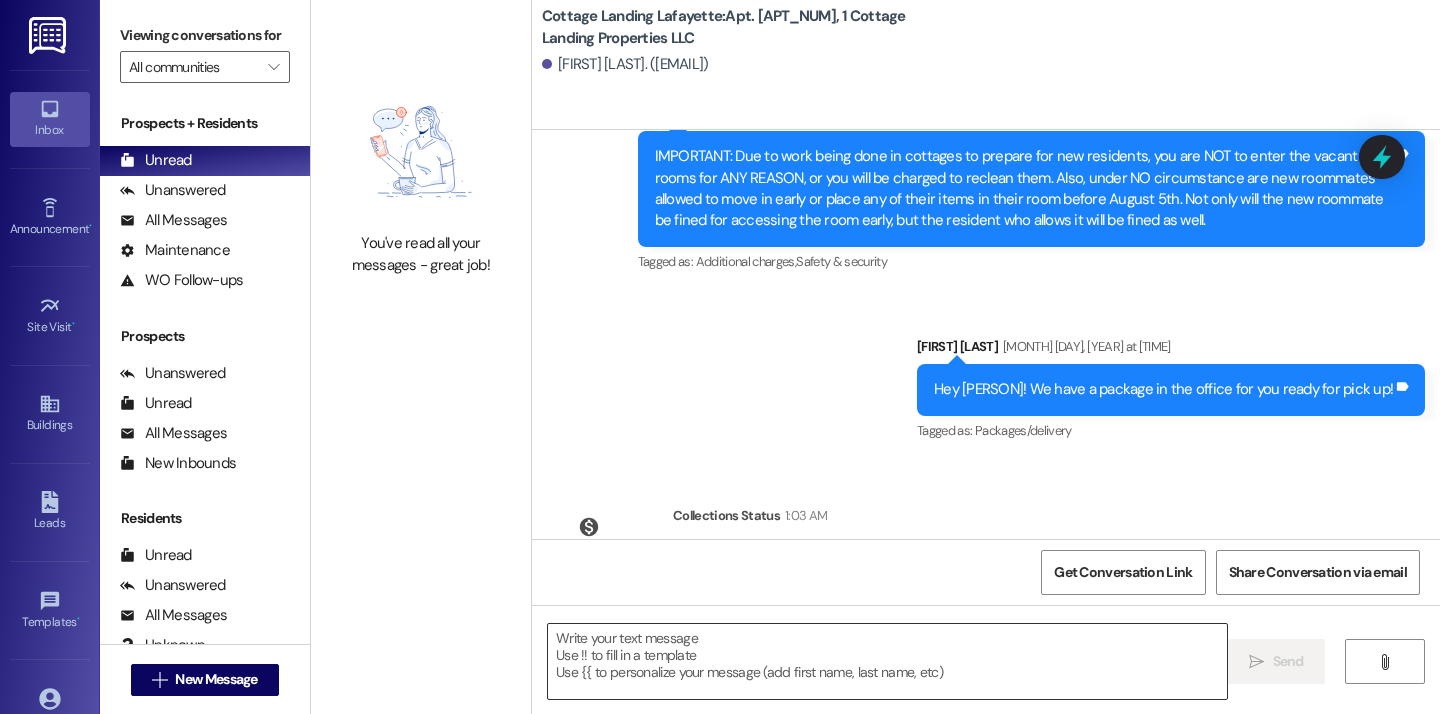 click at bounding box center (887, 661) 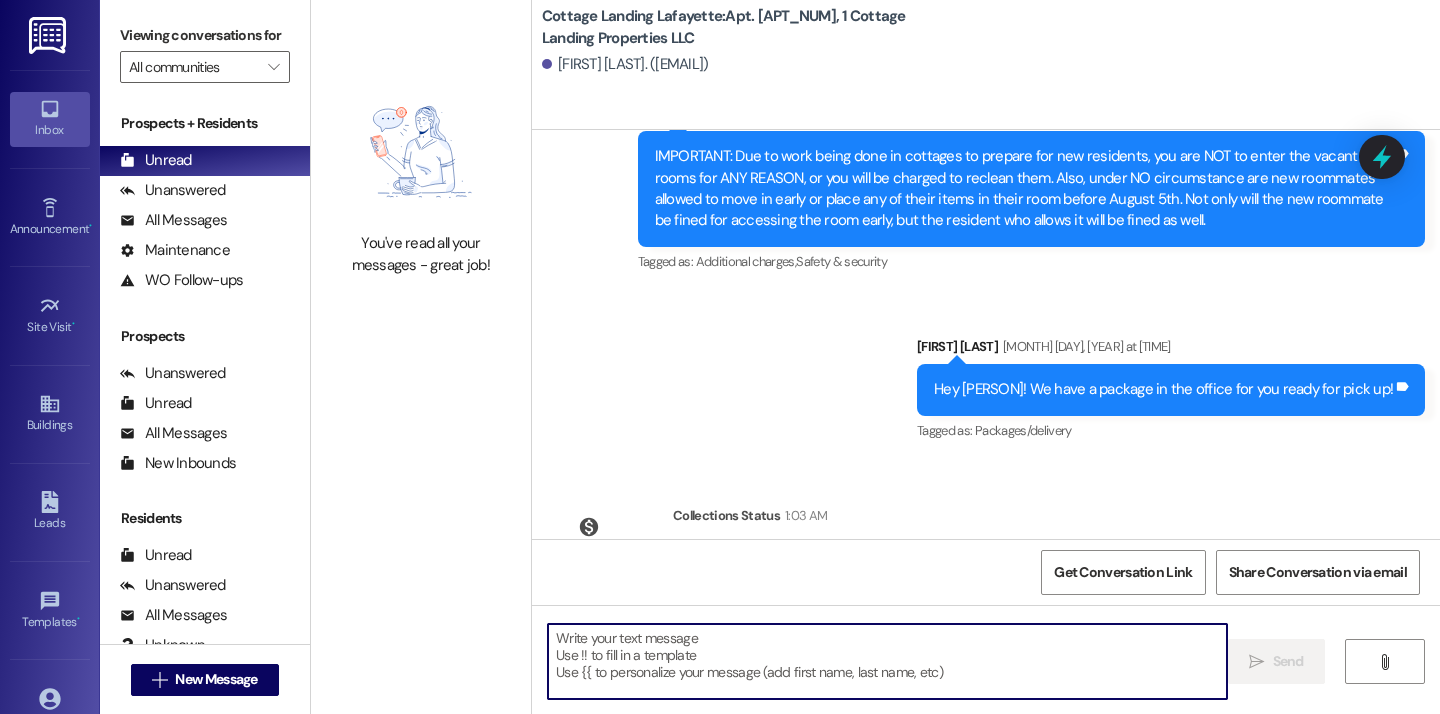 paste on "Hey {{first_name}}, we have a package for you in the office!" 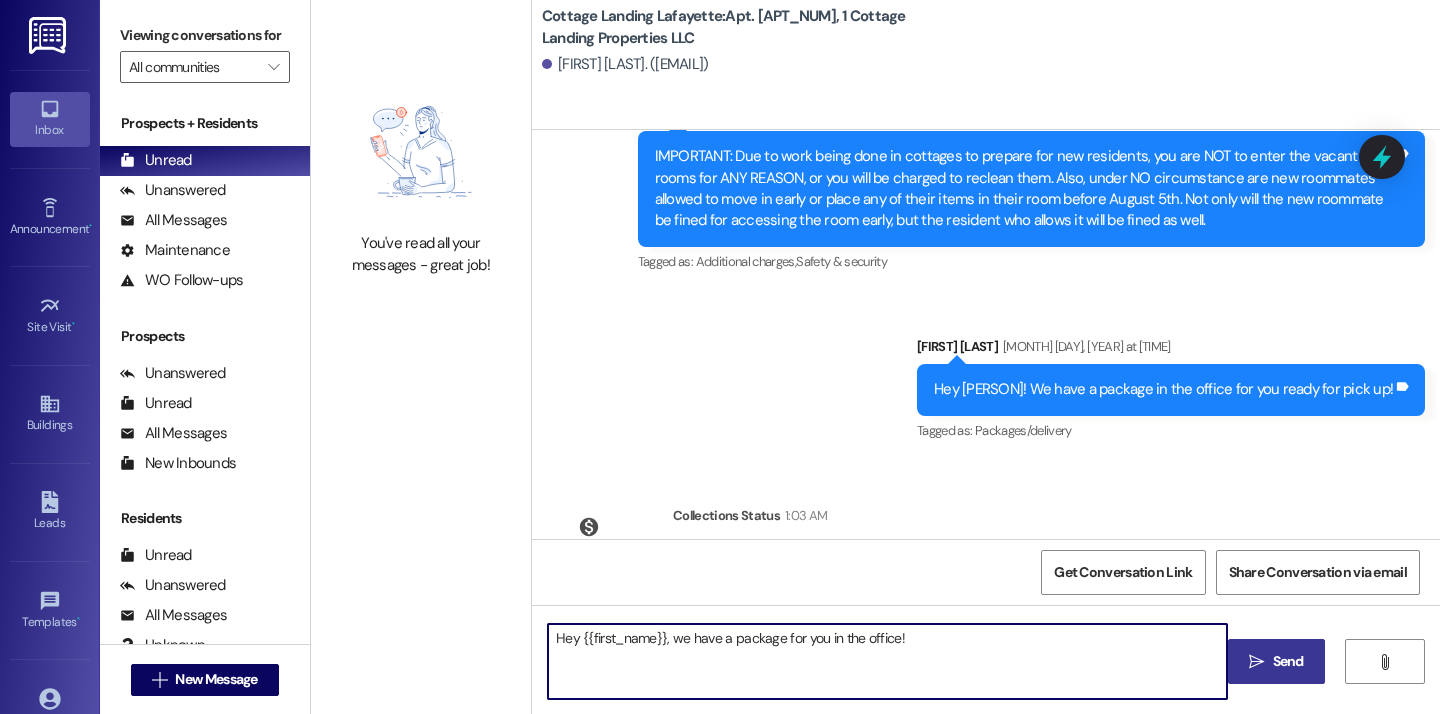 type on "Hey {{first_name}}, we have a package for you in the office!" 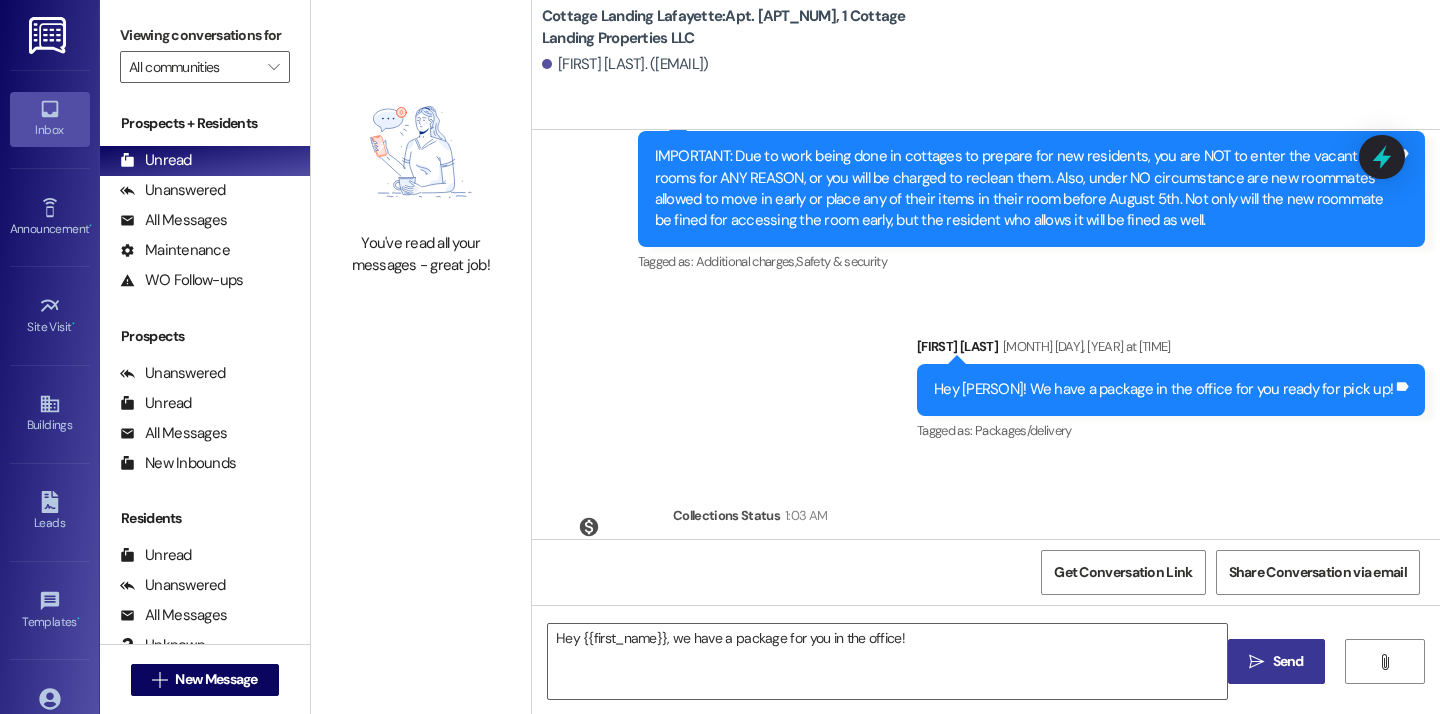 click on " Send" at bounding box center (1276, 661) 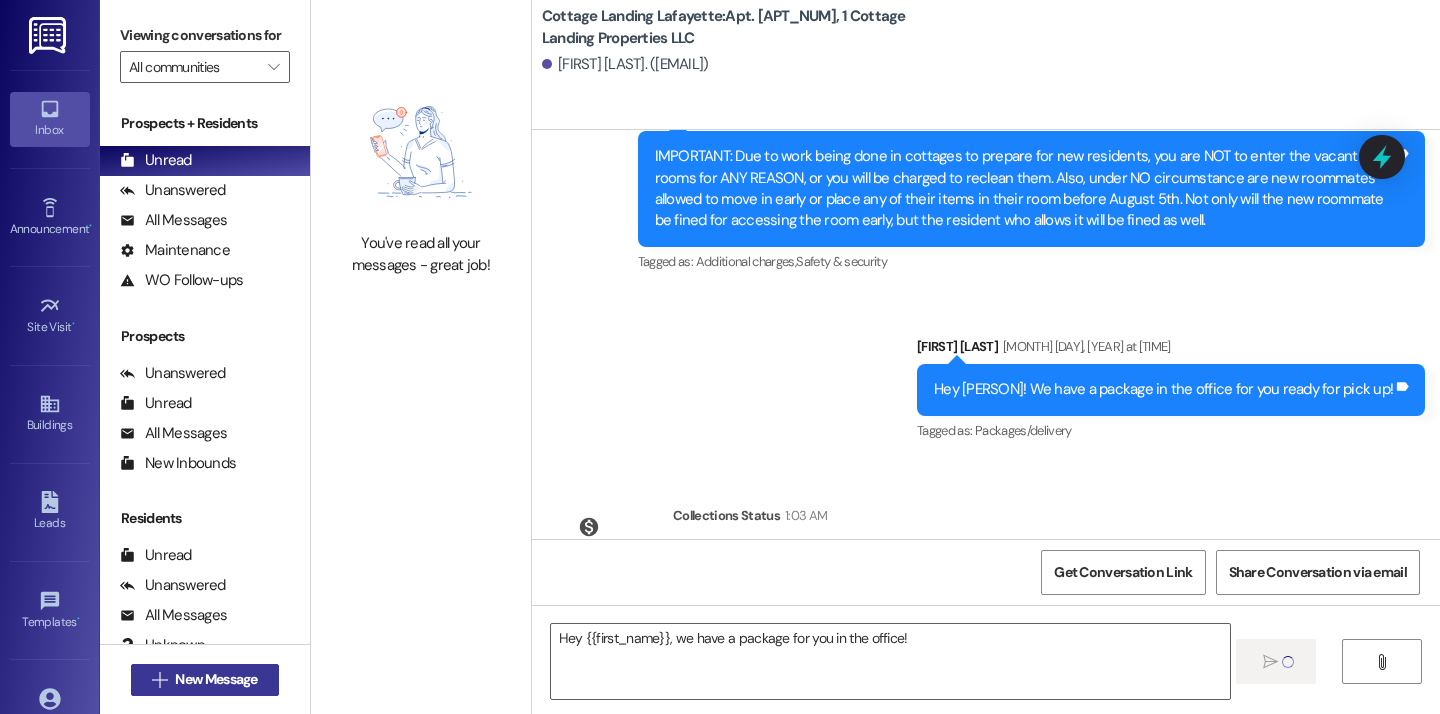 type 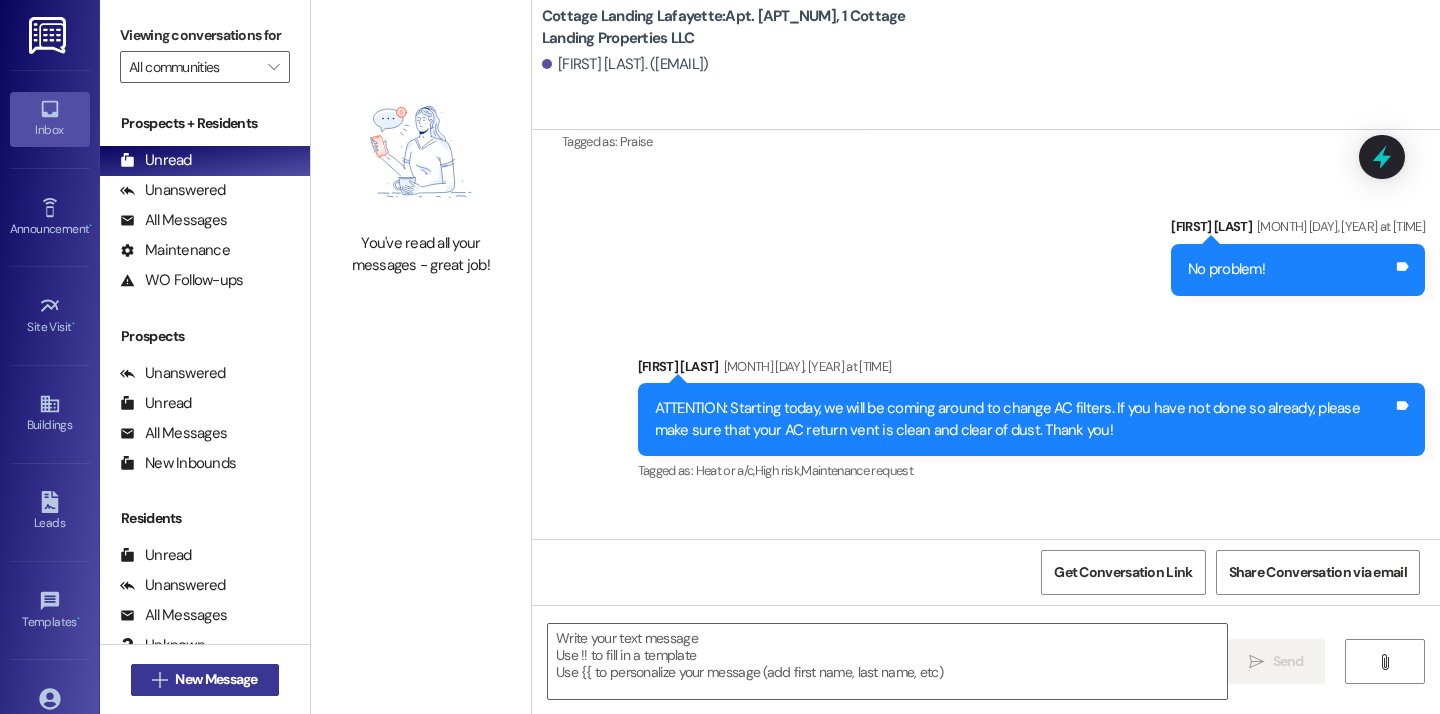 scroll, scrollTop: 31051, scrollLeft: 0, axis: vertical 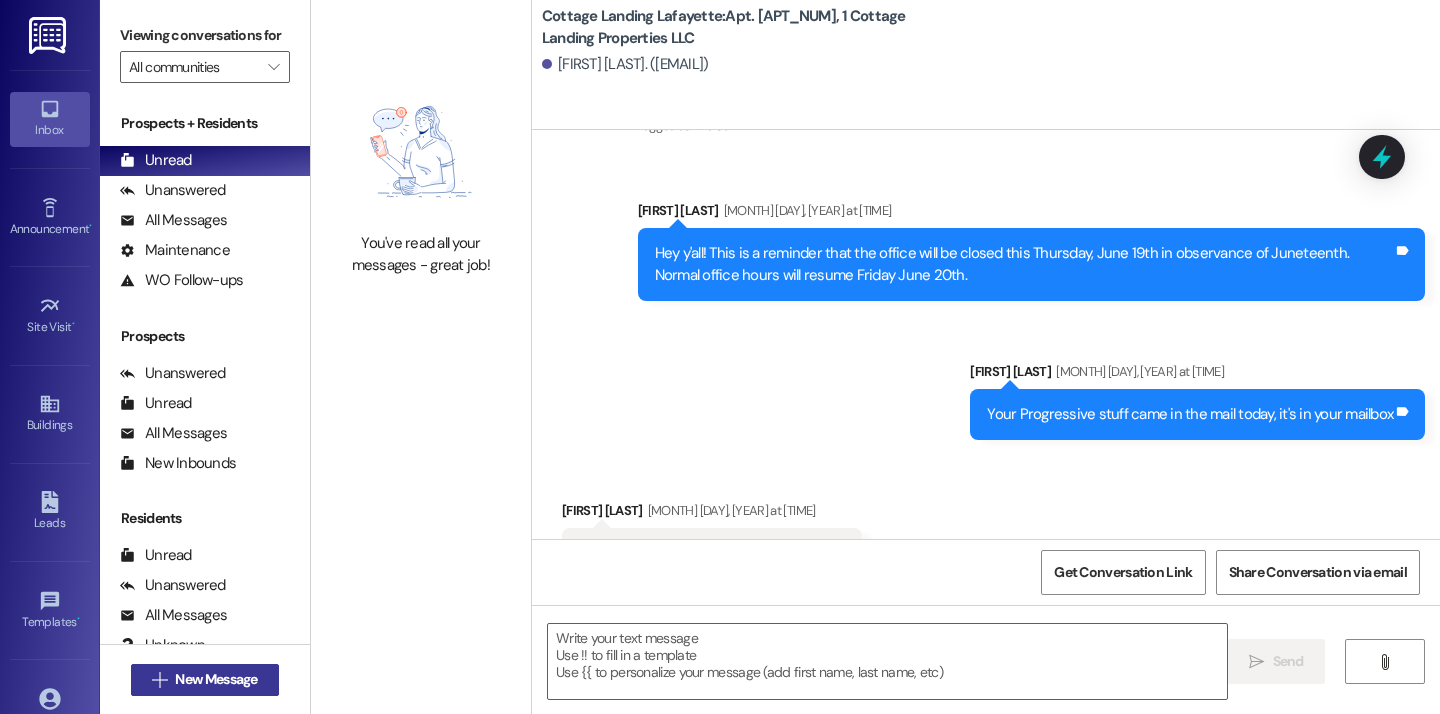 click on "New Message" at bounding box center [216, 679] 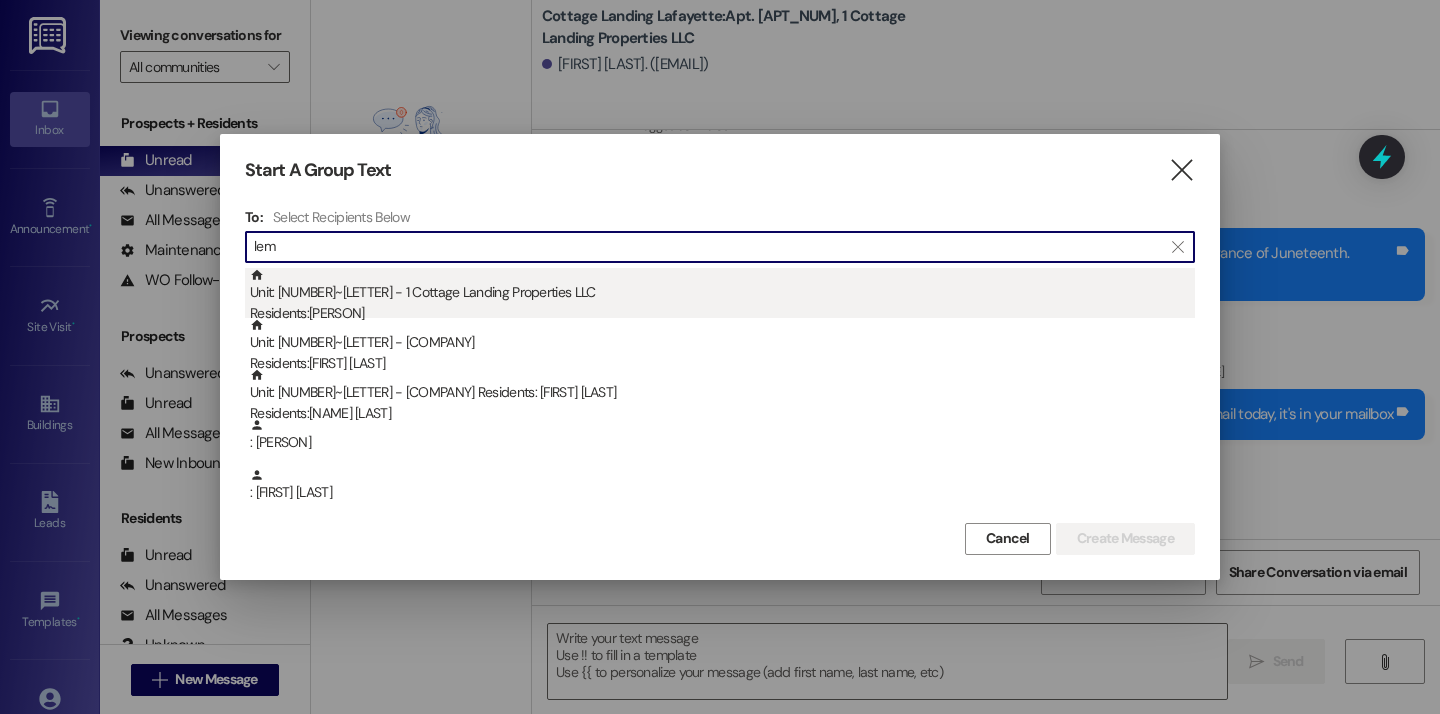 type on "lem" 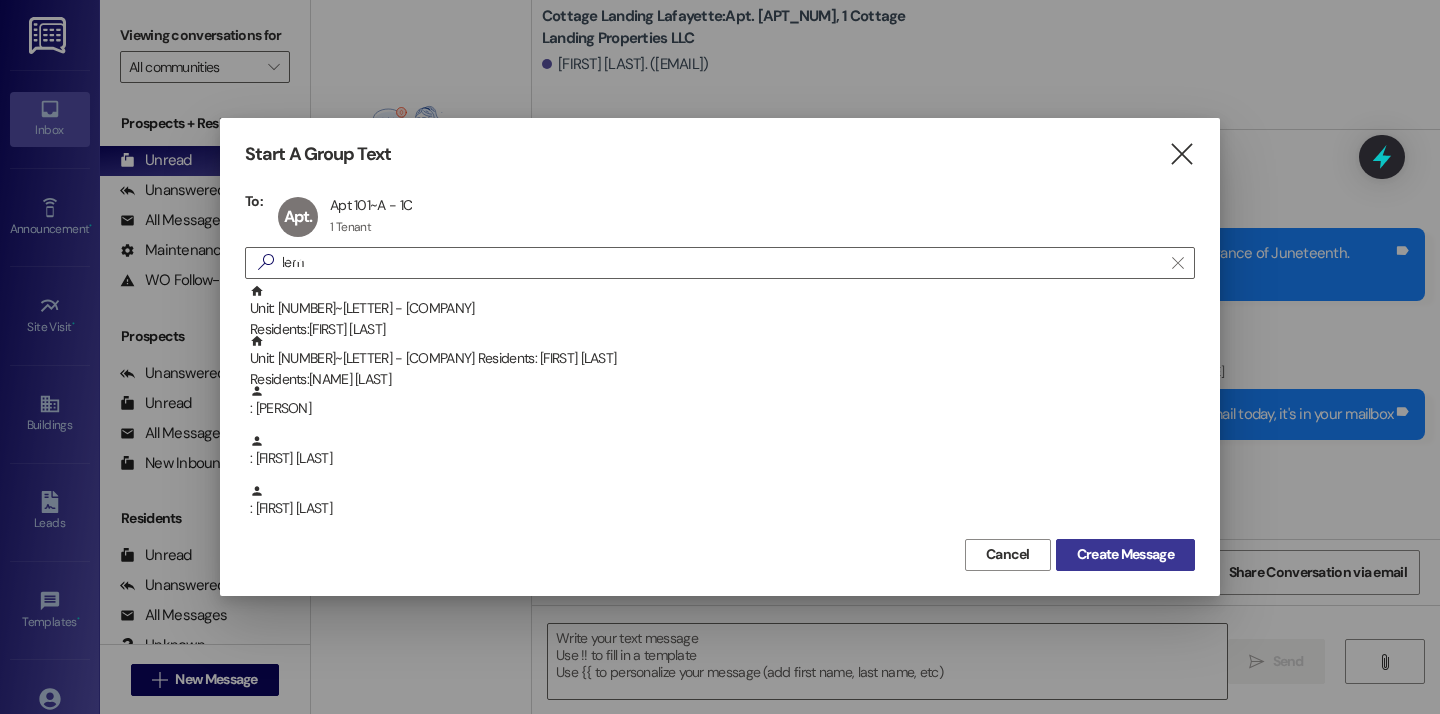 click on "Create Message" at bounding box center (1125, 554) 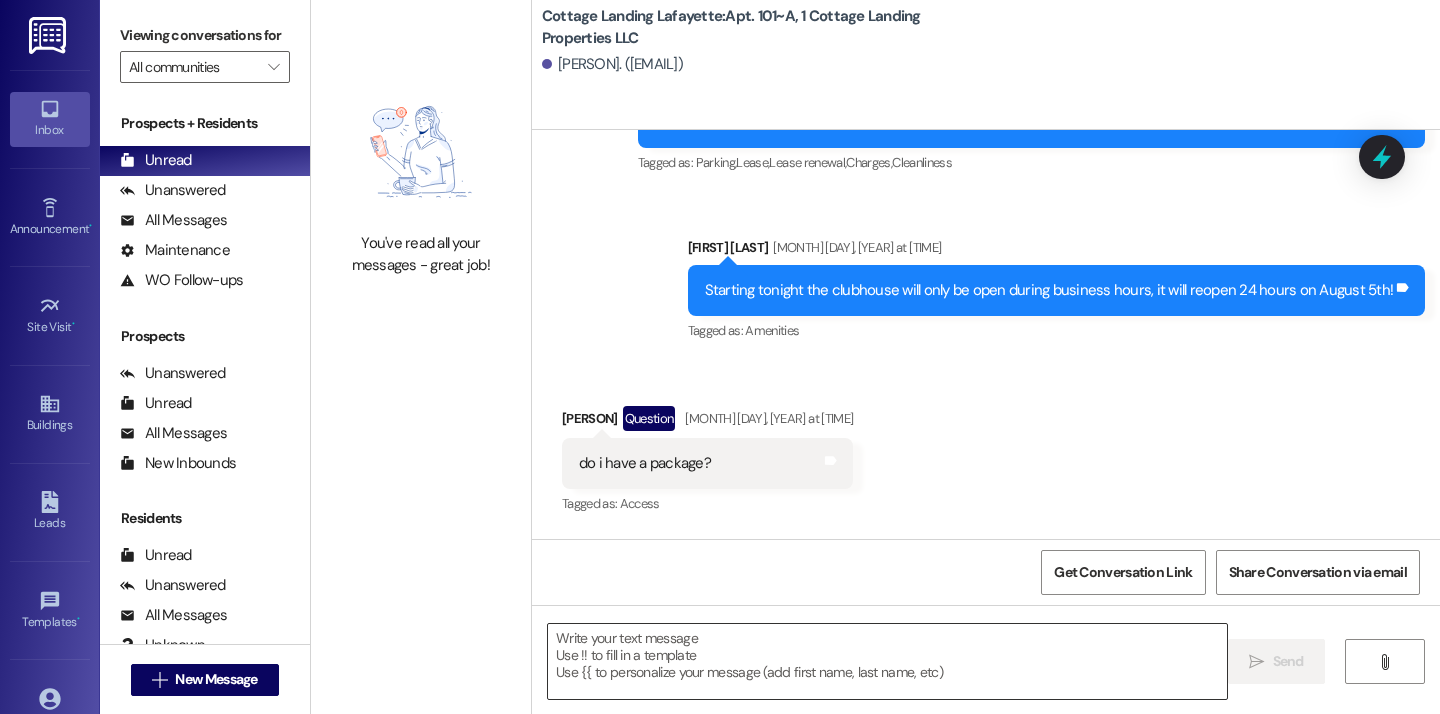 click at bounding box center (887, 661) 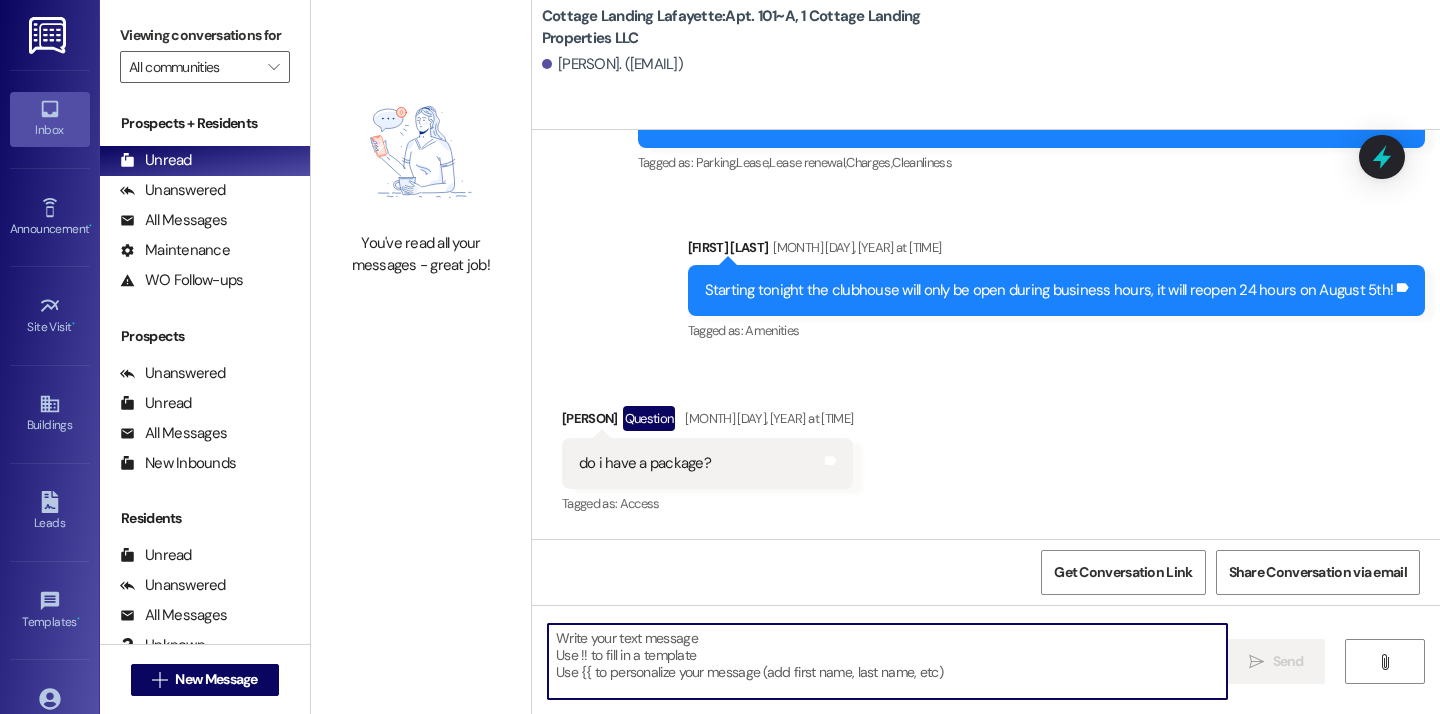 scroll, scrollTop: 35163, scrollLeft: 0, axis: vertical 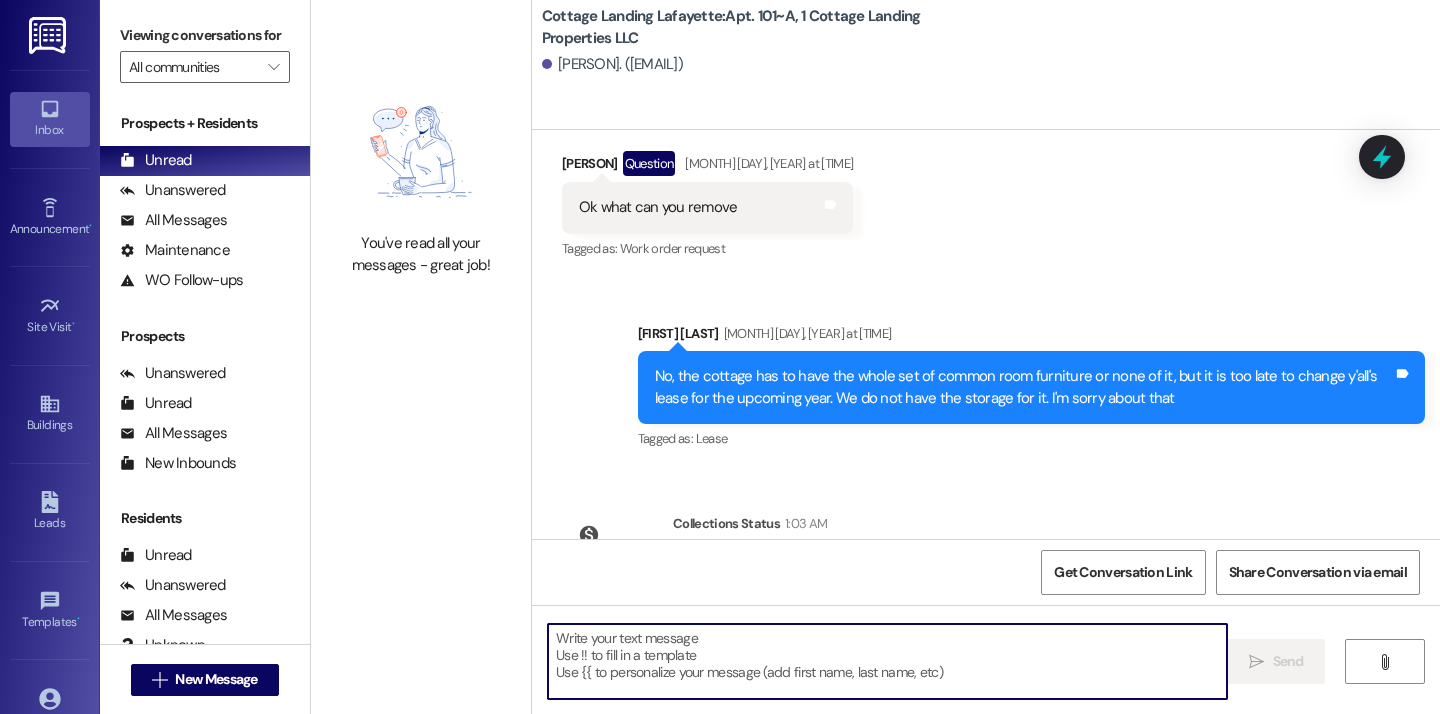 paste on "Hey {{first_name}}, we have a package for you in the office!" 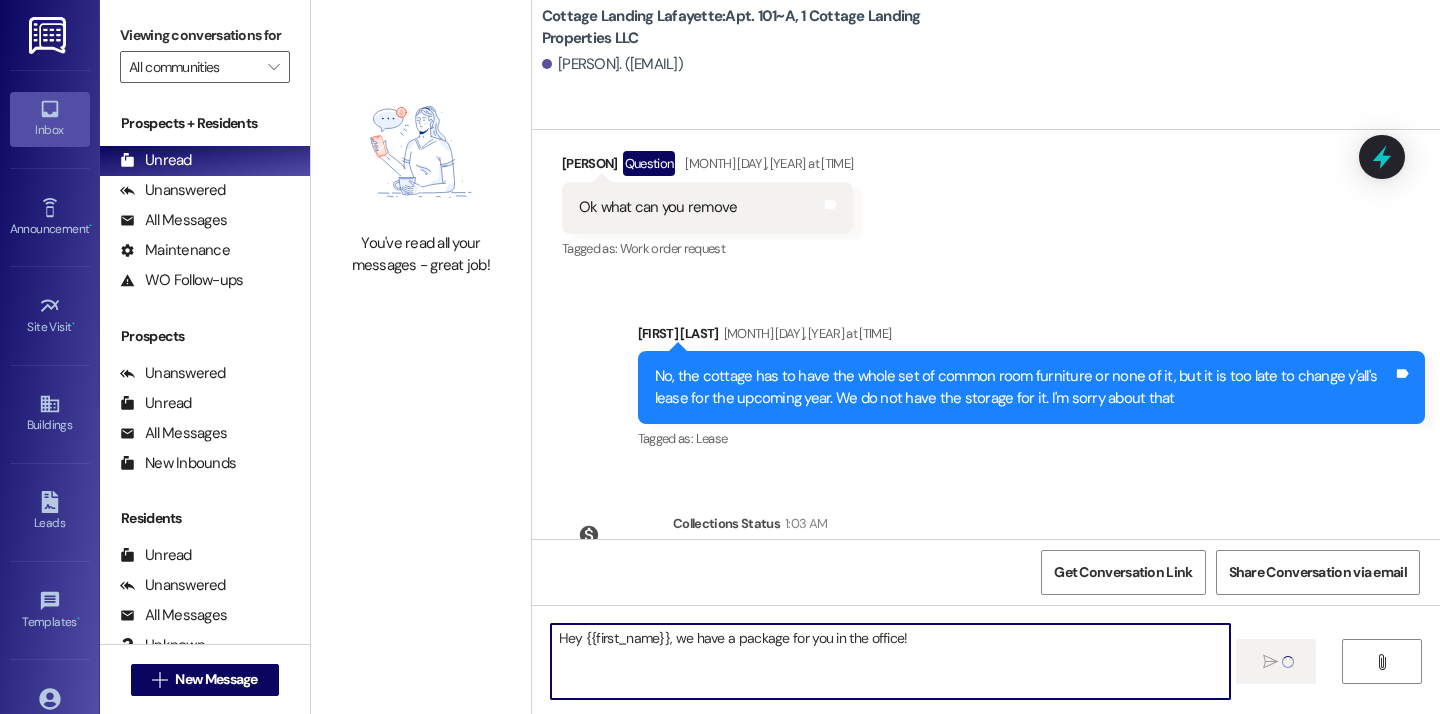 type 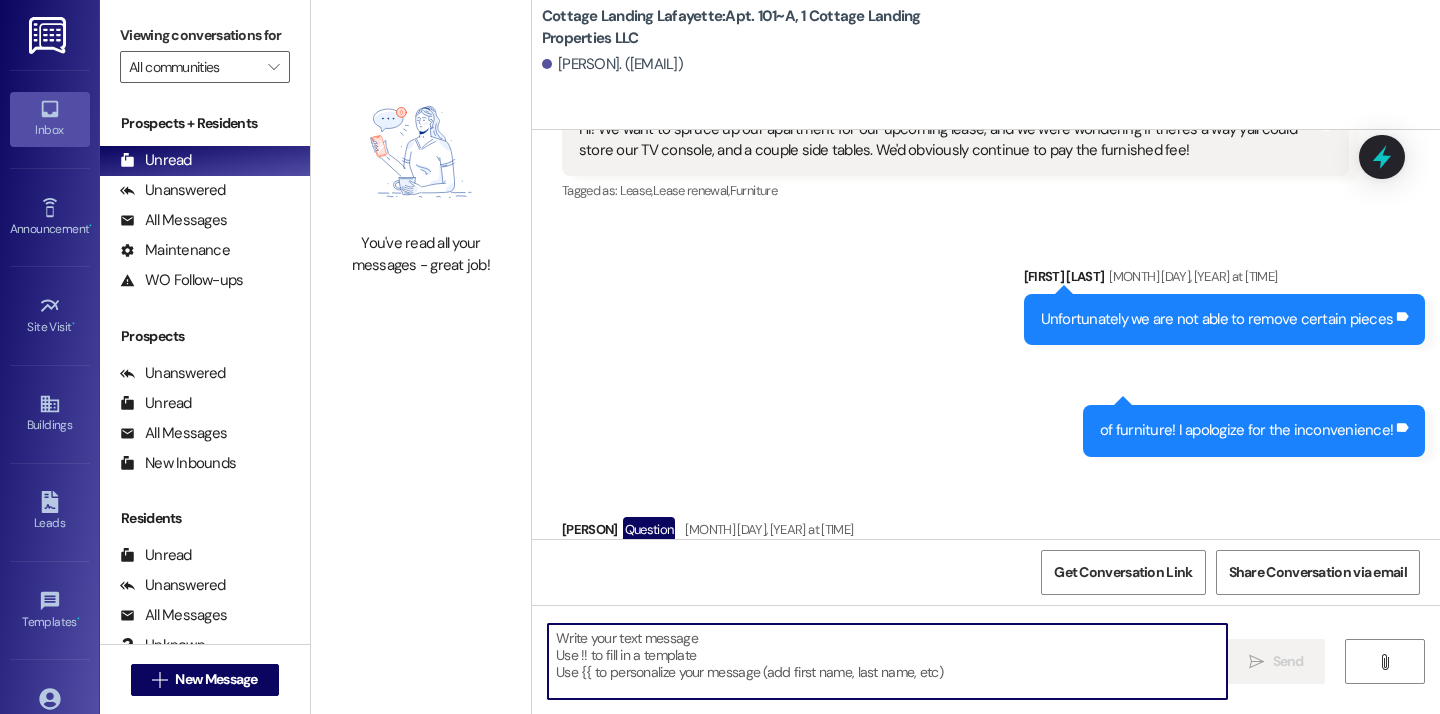 scroll, scrollTop: 35311, scrollLeft: 0, axis: vertical 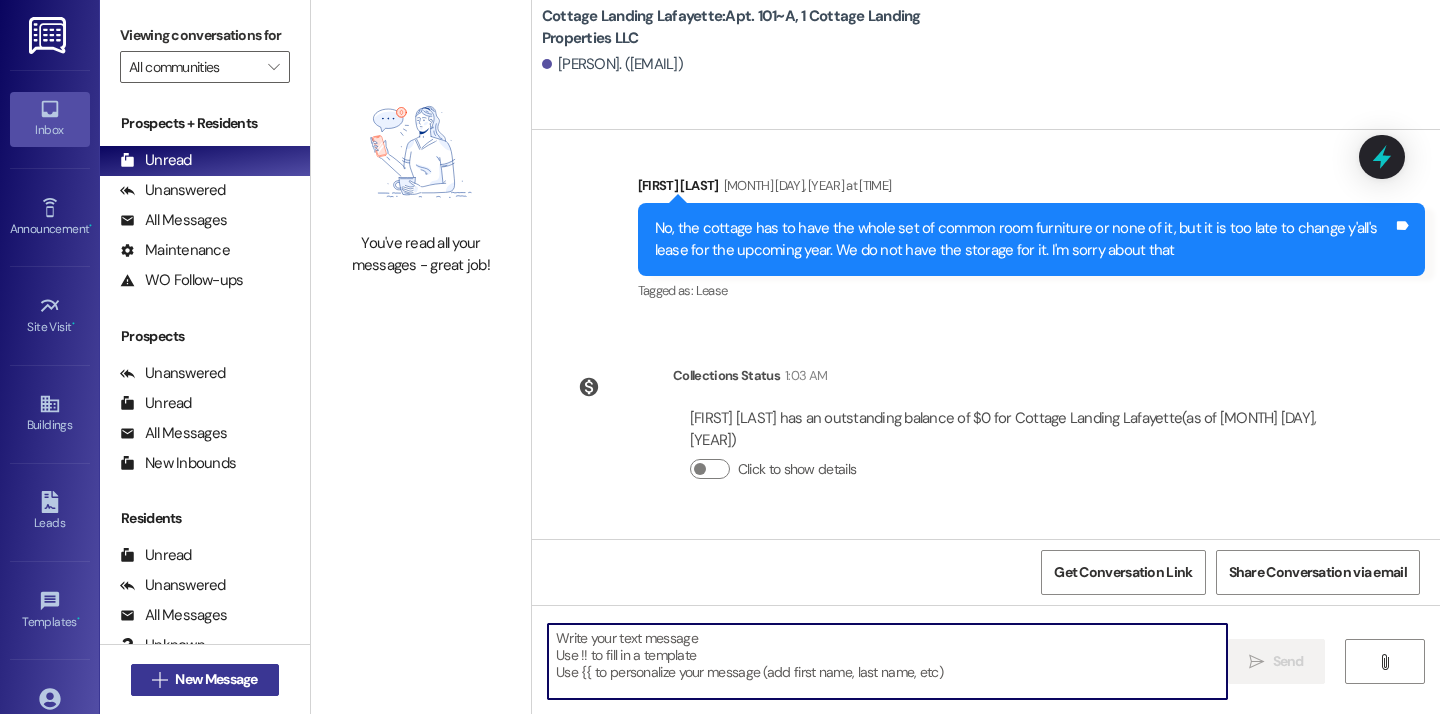 click on "New Message" at bounding box center (216, 679) 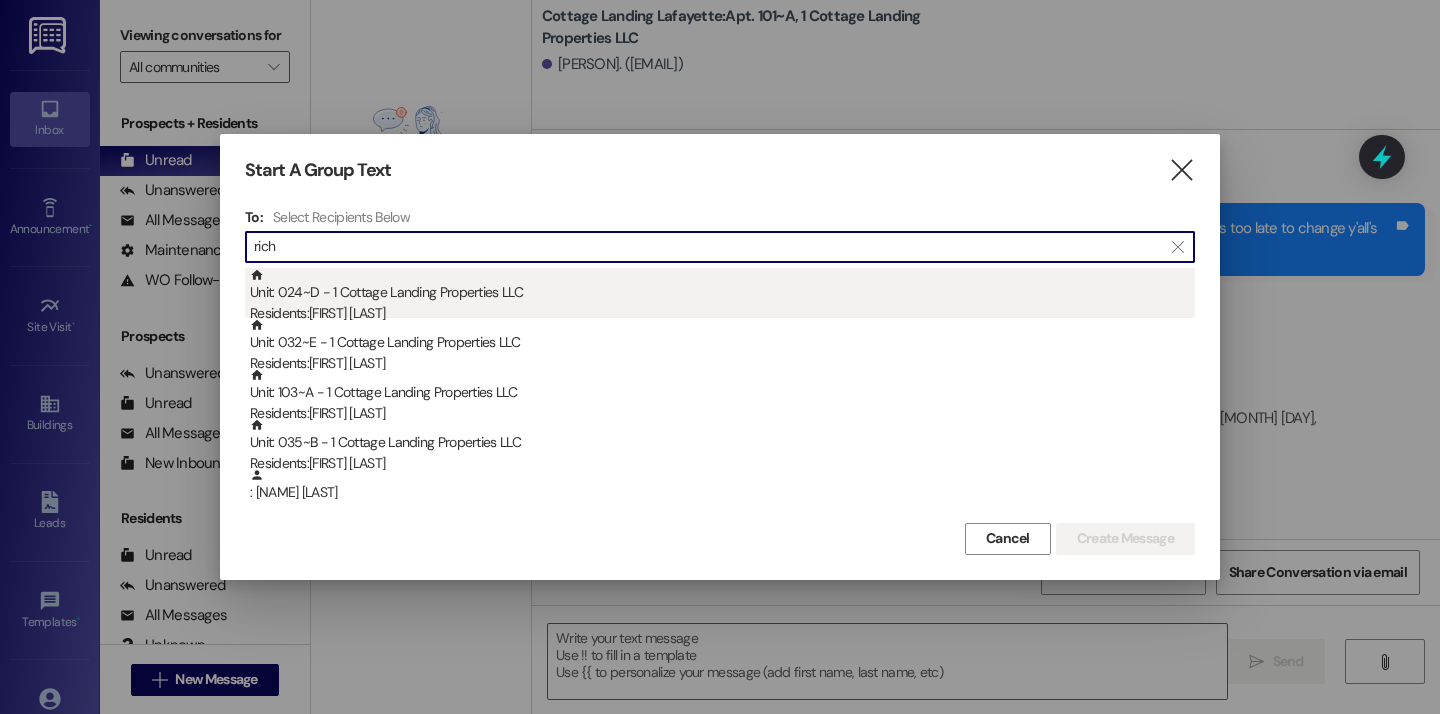 type on "rich" 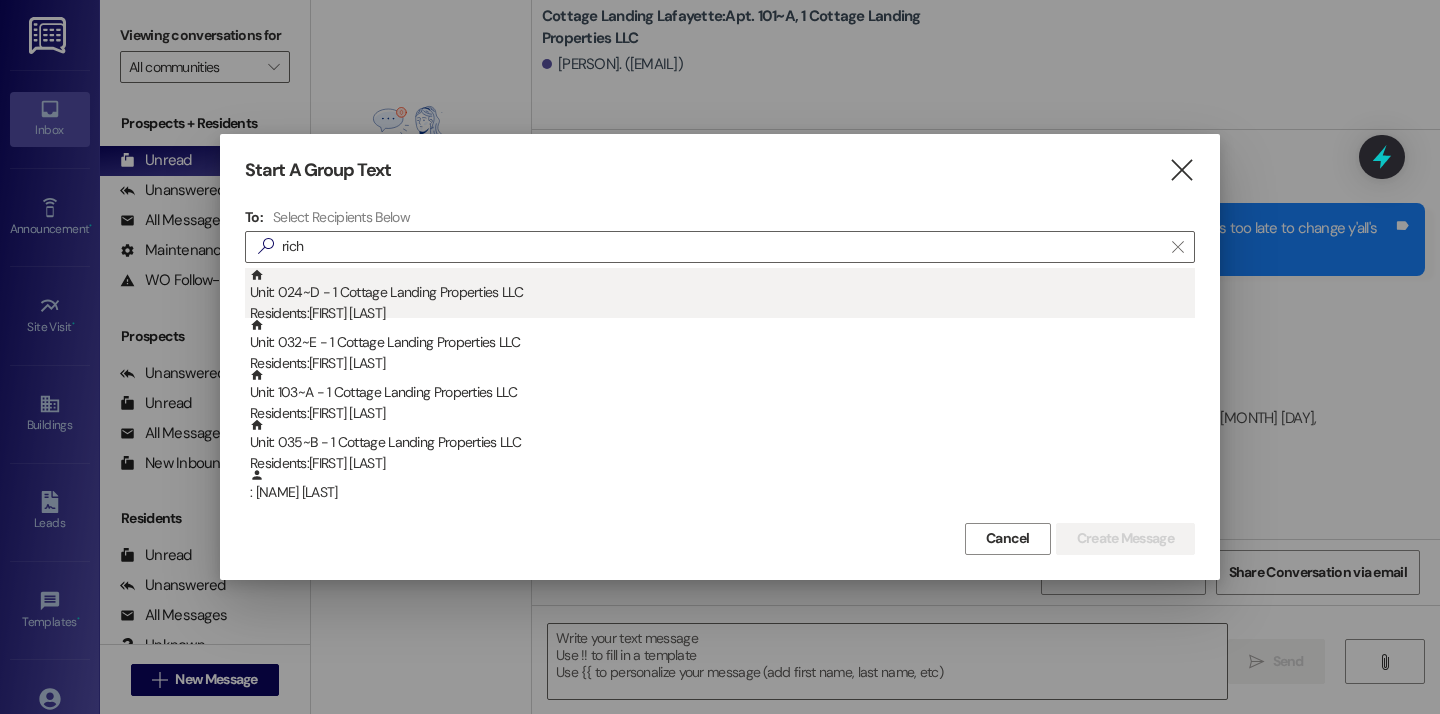 click on "Unit: [UNIT] - 1 Cottage Landing Properties LLC Residents: [NAME] [LAST]" at bounding box center (722, 296) 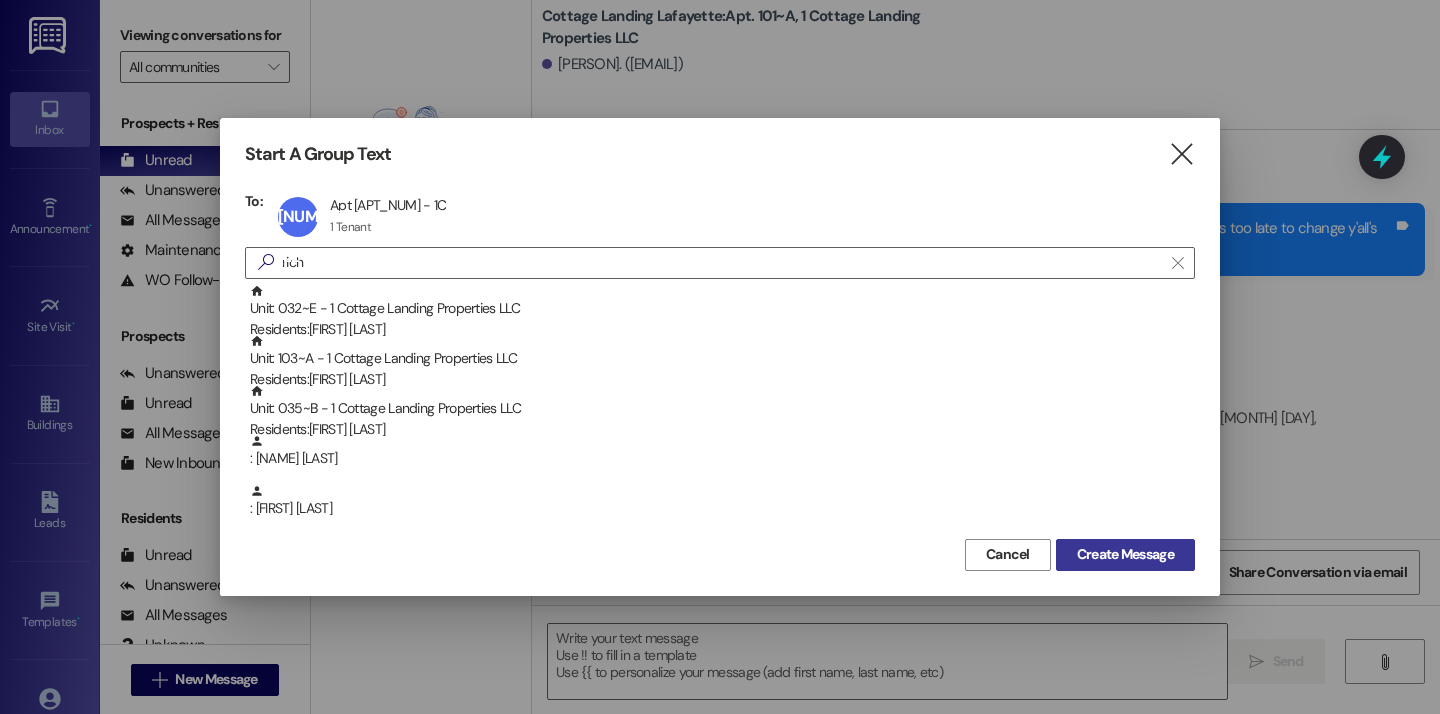 click on "Create Message" at bounding box center [1125, 554] 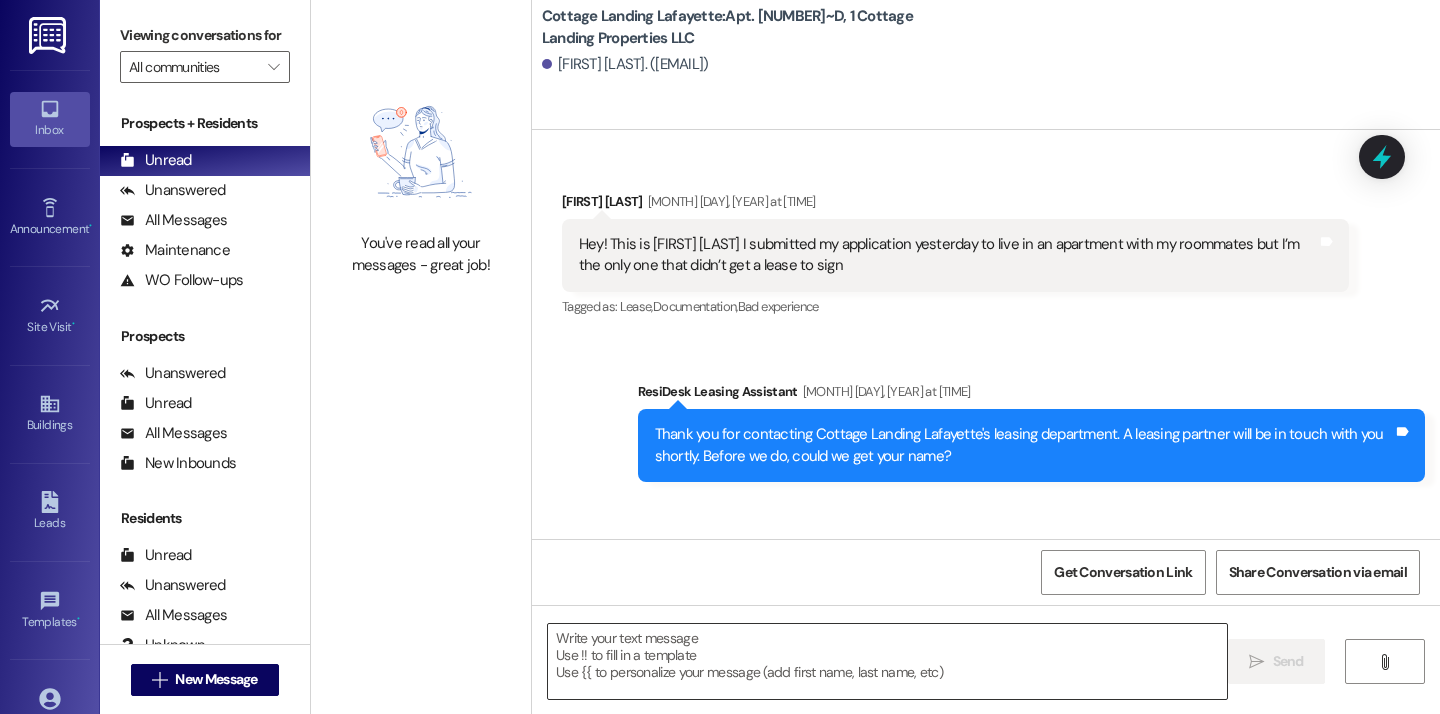 click at bounding box center [887, 661] 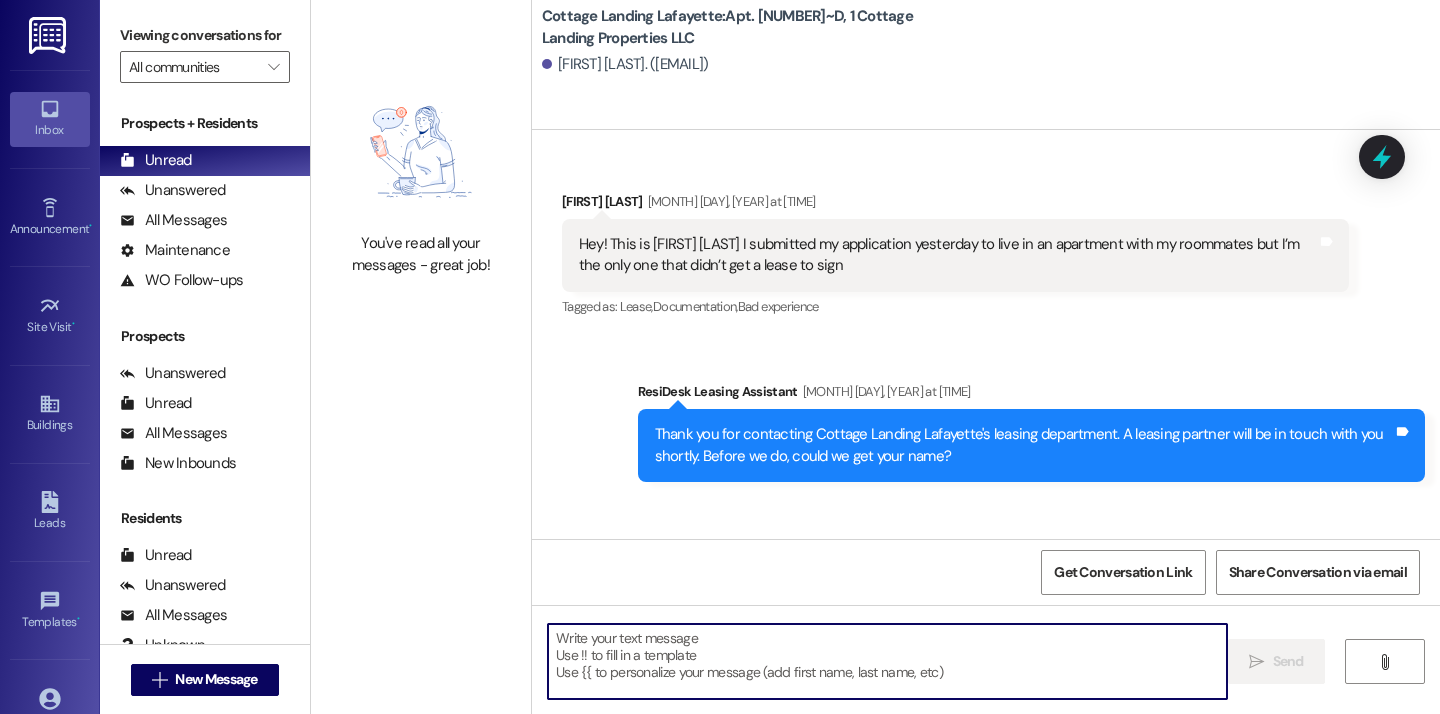 scroll, scrollTop: 44556, scrollLeft: 0, axis: vertical 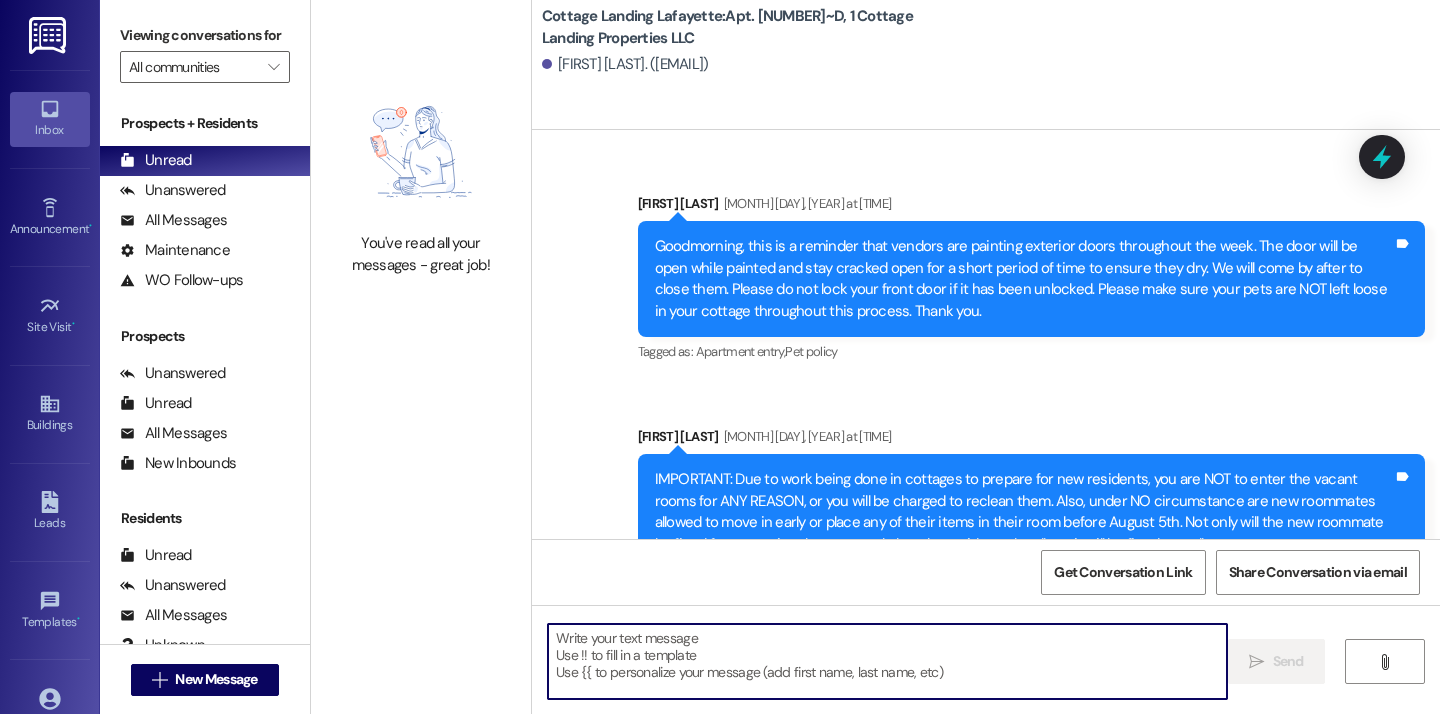 paste on "Hey {{first_name}}, we have a package for you in the office!" 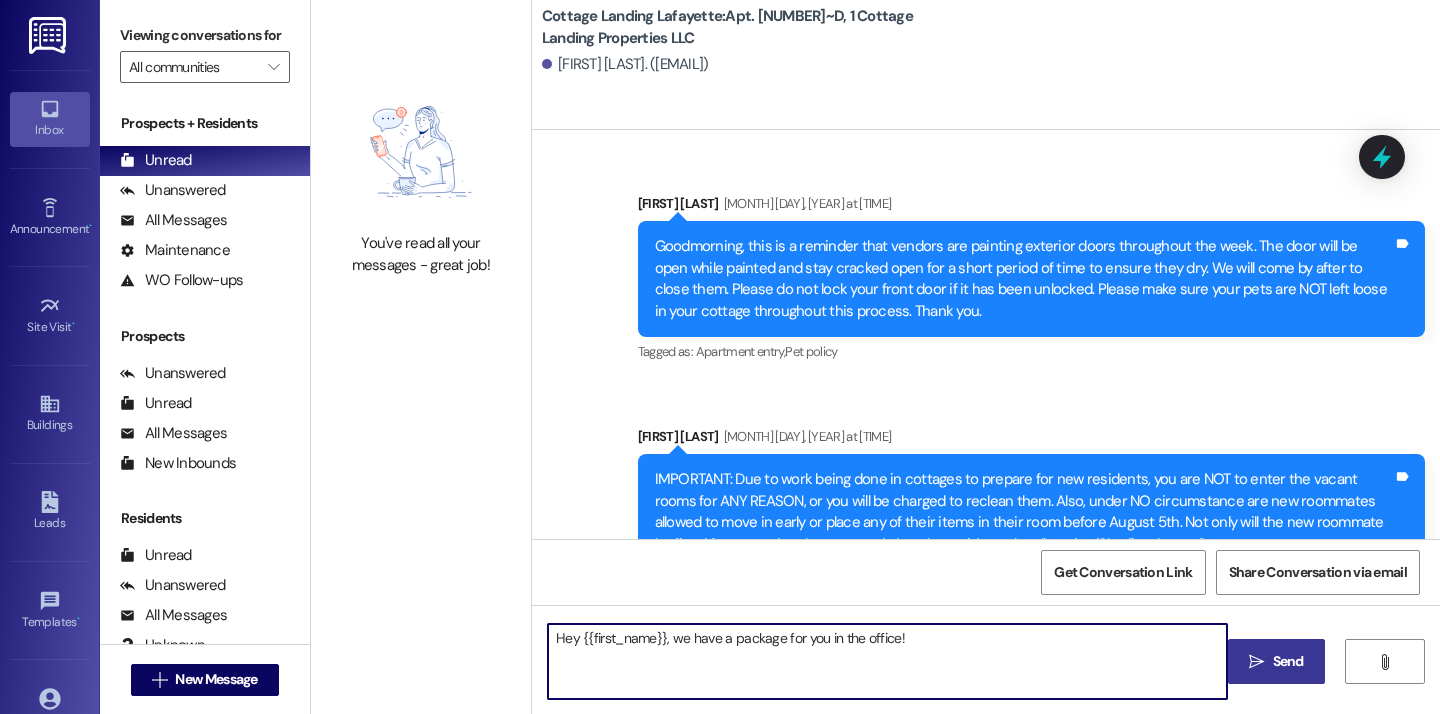 type on "Hey {{first_name}}, we have a package for you in the office!" 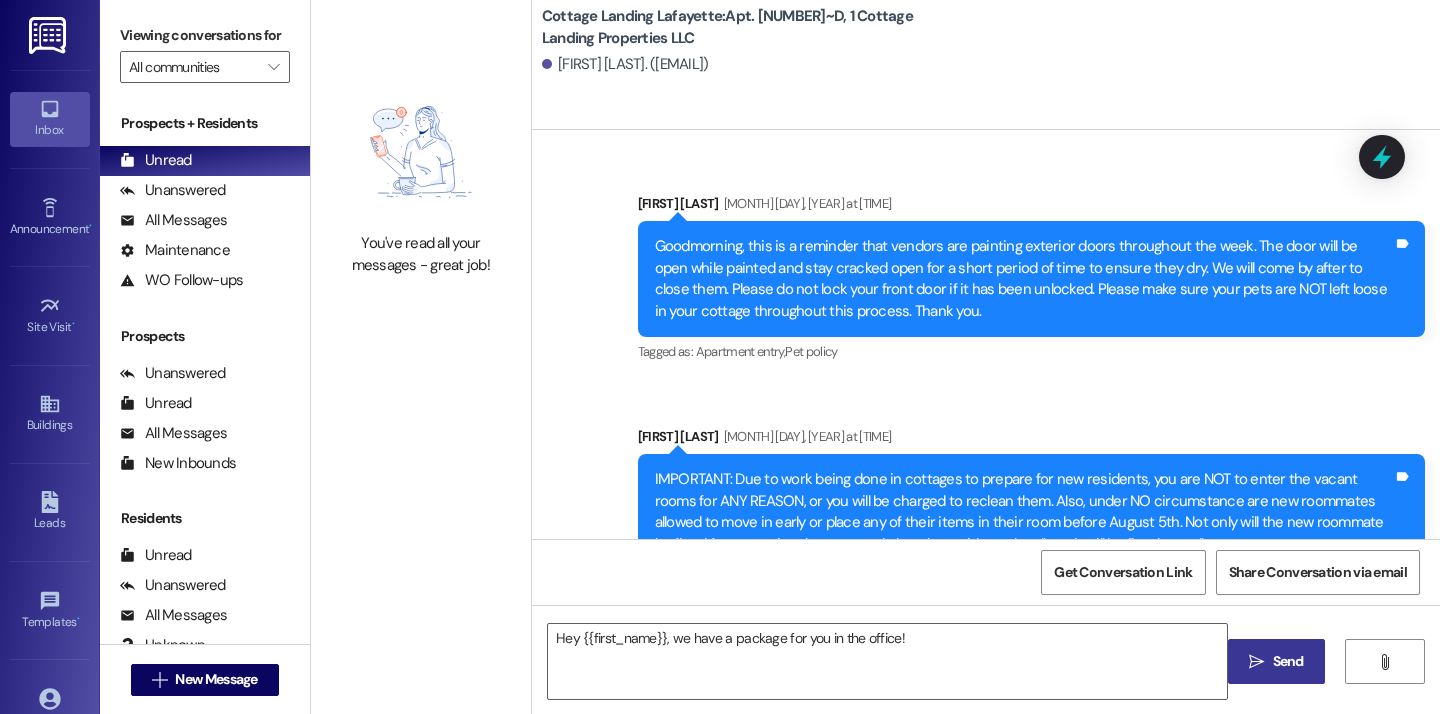 click on "Send" at bounding box center [1288, 661] 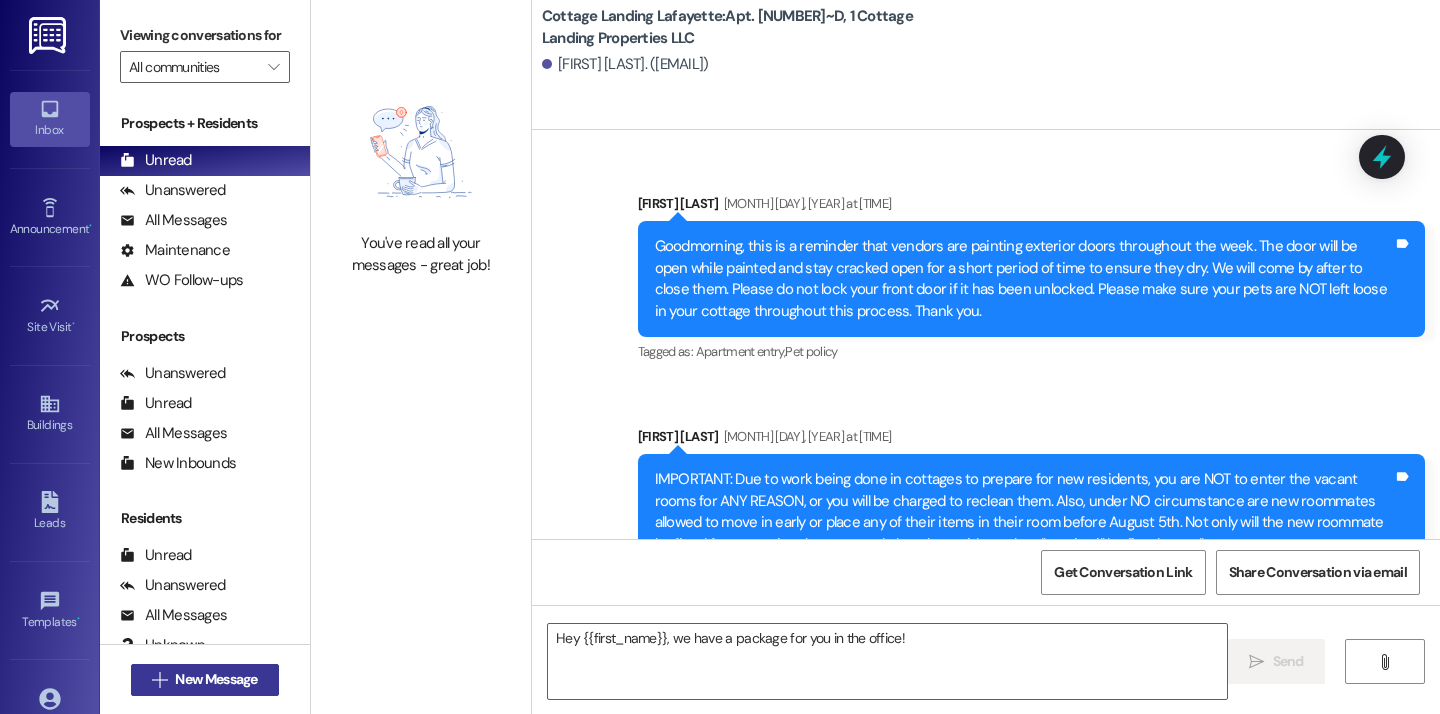 type 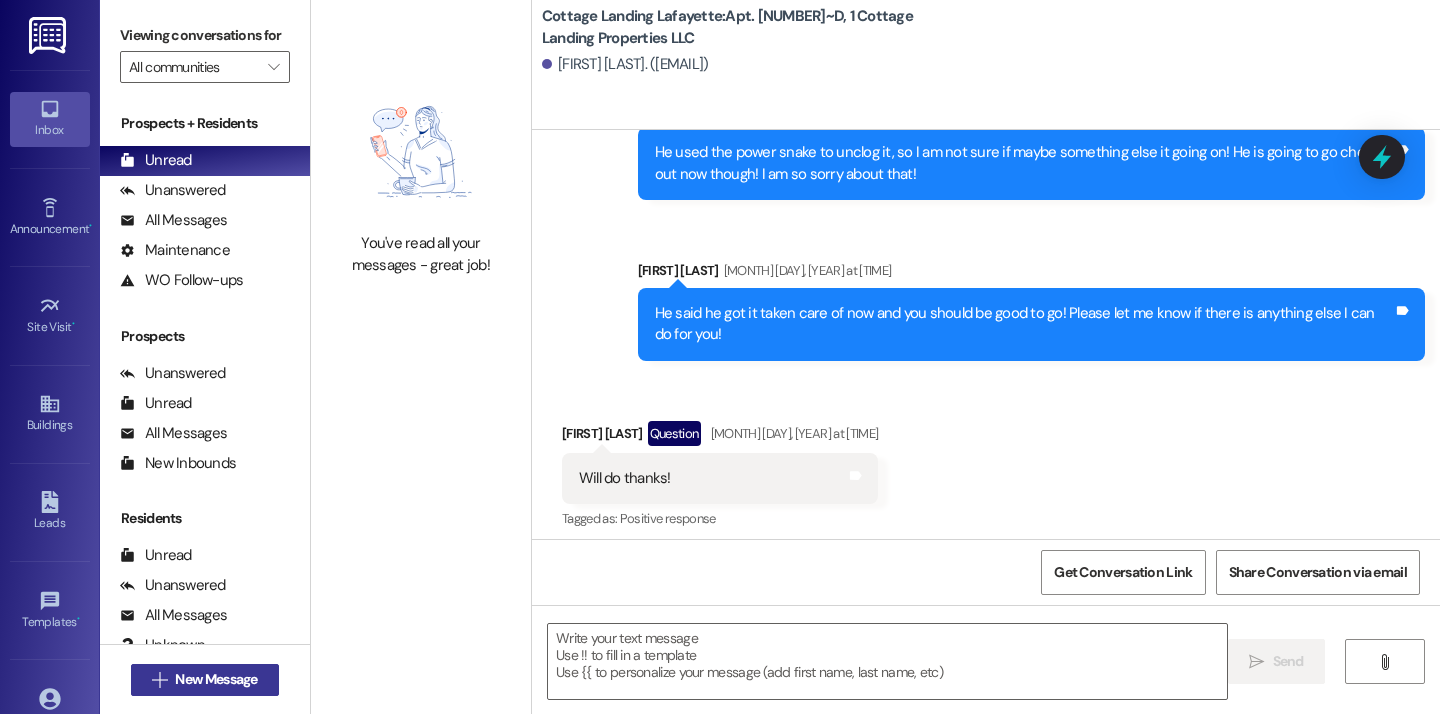 scroll, scrollTop: 39173, scrollLeft: 0, axis: vertical 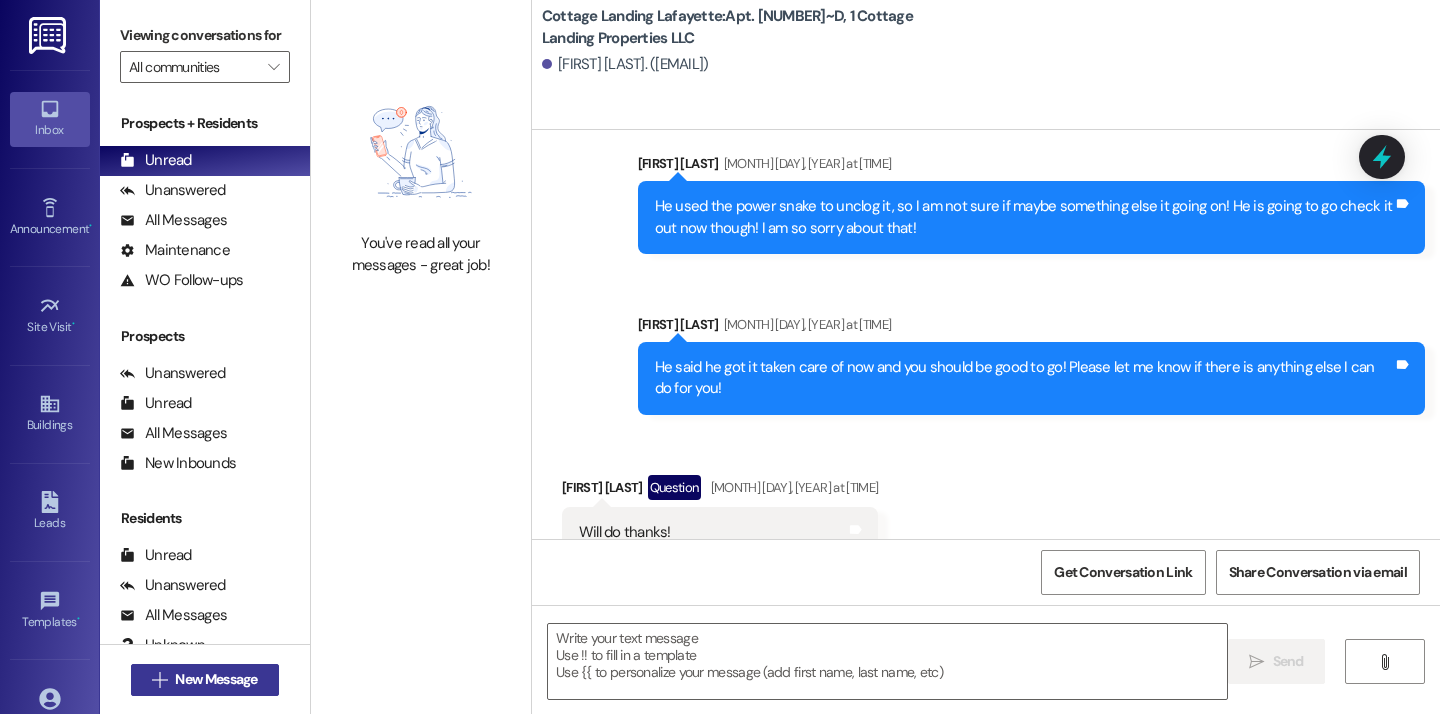 click on "New Message" at bounding box center (216, 679) 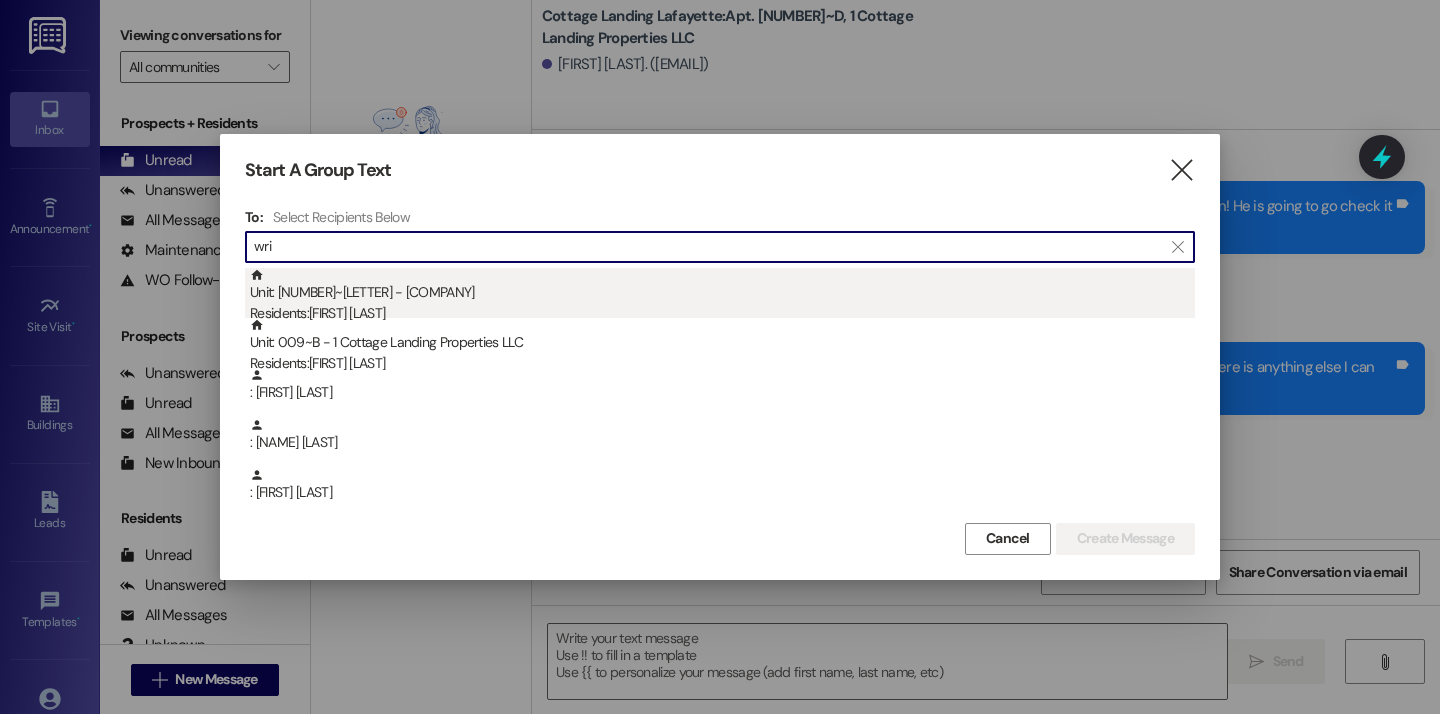 type on "wri" 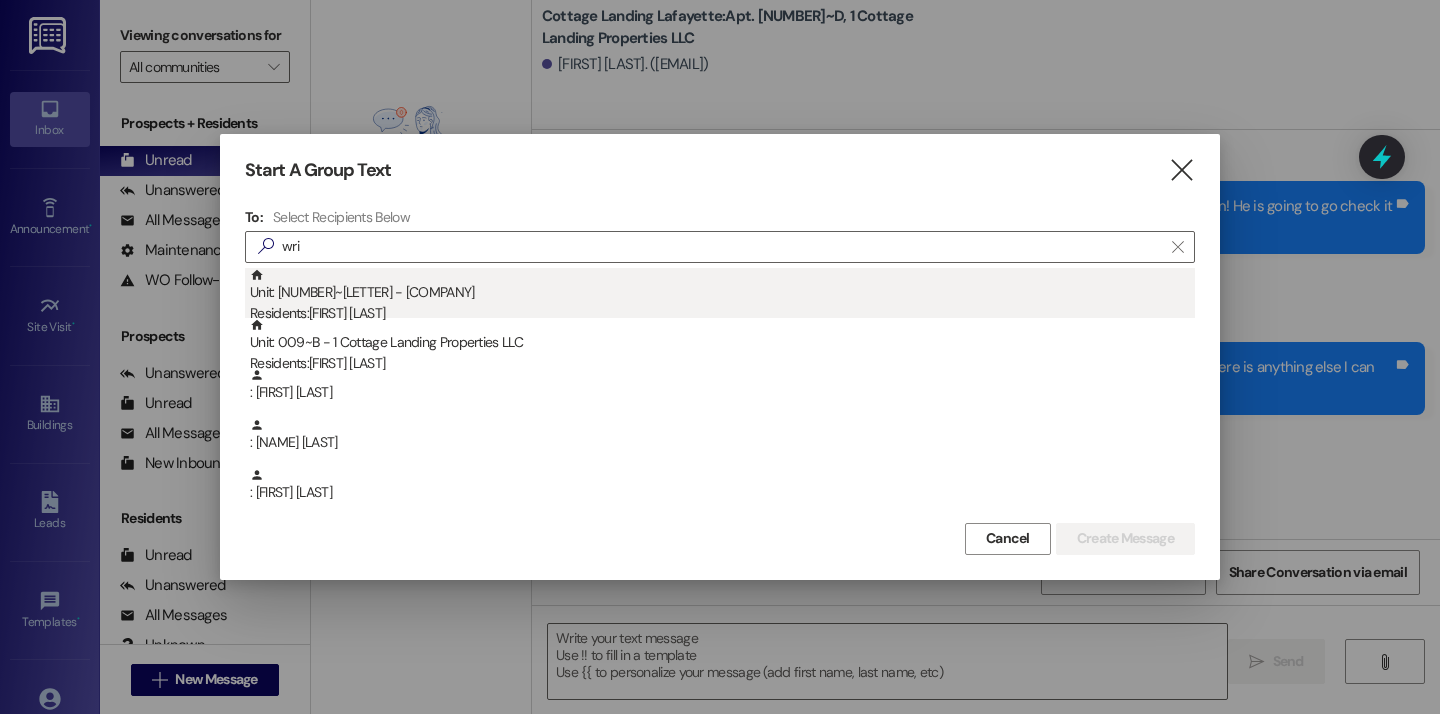 click on "Unit: 402~C - 1 Cottage Landing Properties LLC Residents: [FIRST] [LAST]" at bounding box center (722, 296) 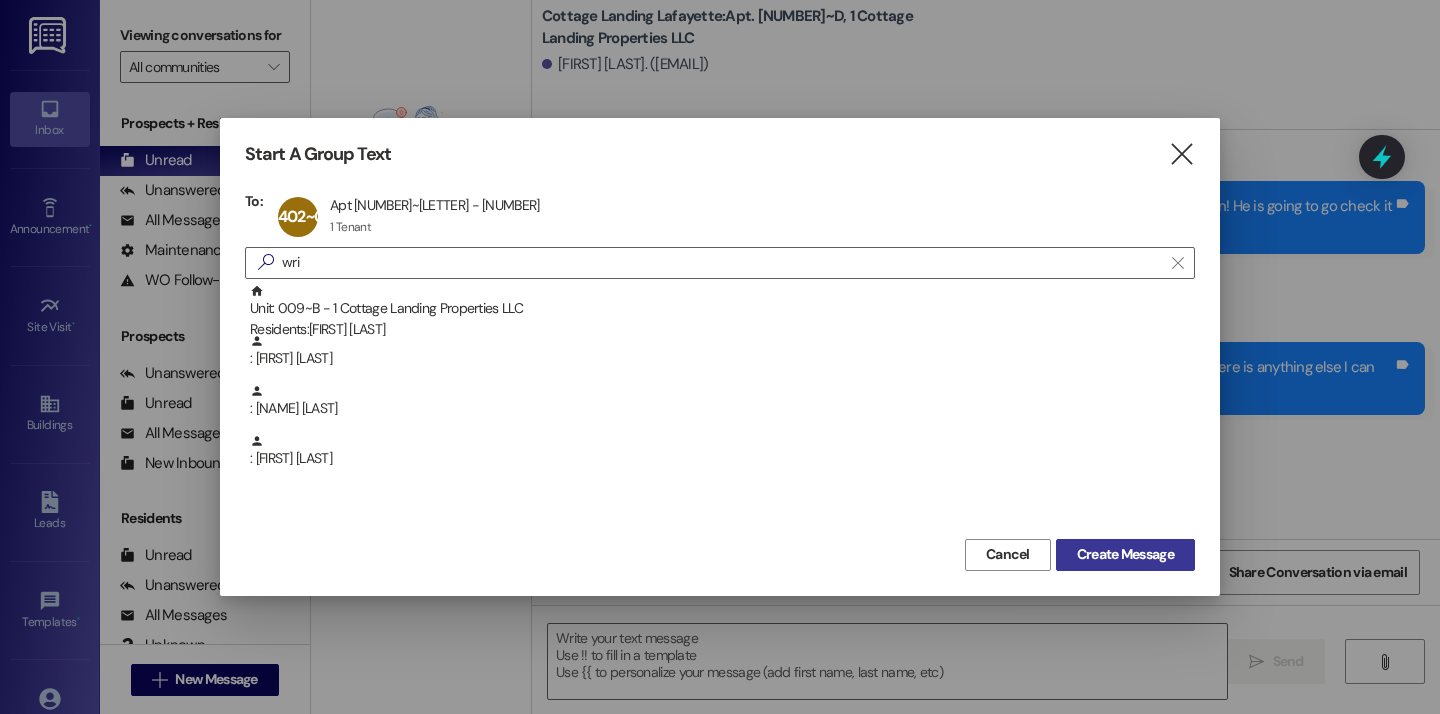 click on "Create Message" at bounding box center [1125, 554] 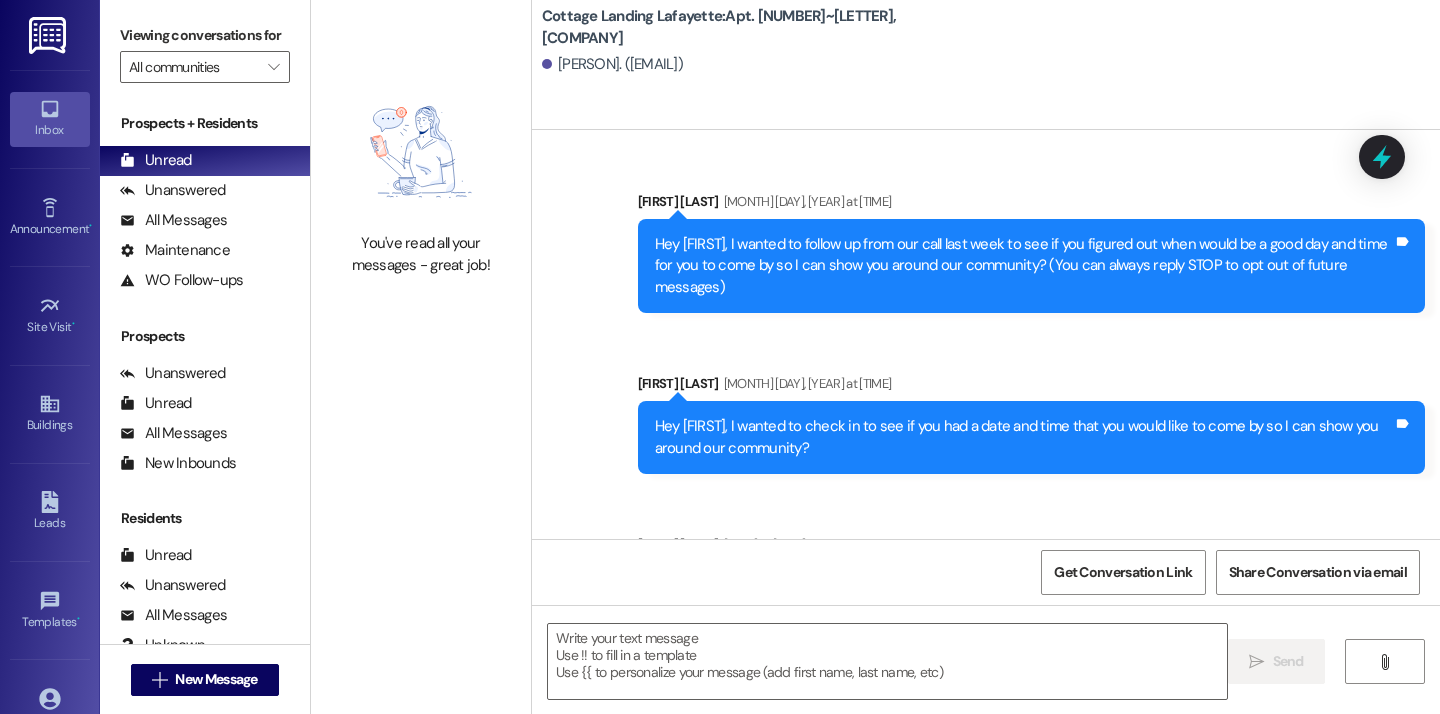 scroll, scrollTop: 48477, scrollLeft: 0, axis: vertical 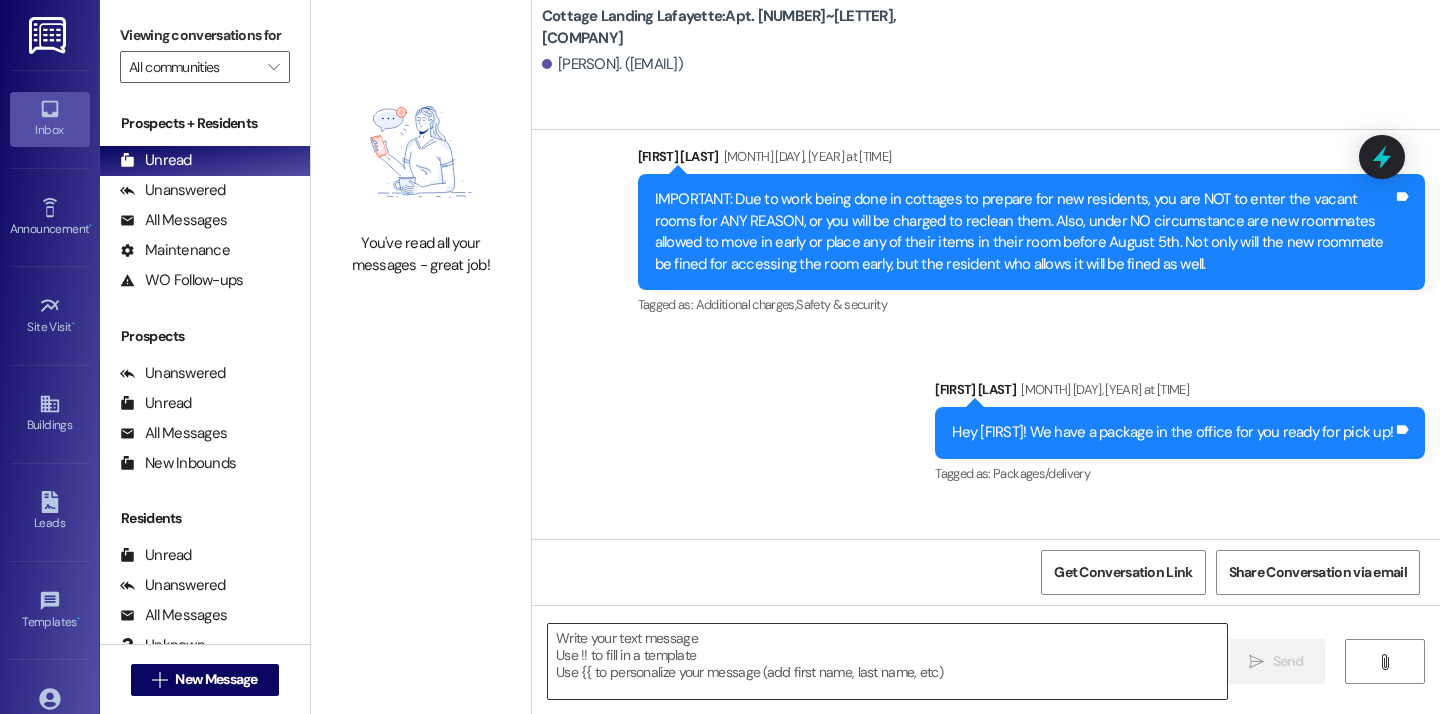 click at bounding box center (887, 661) 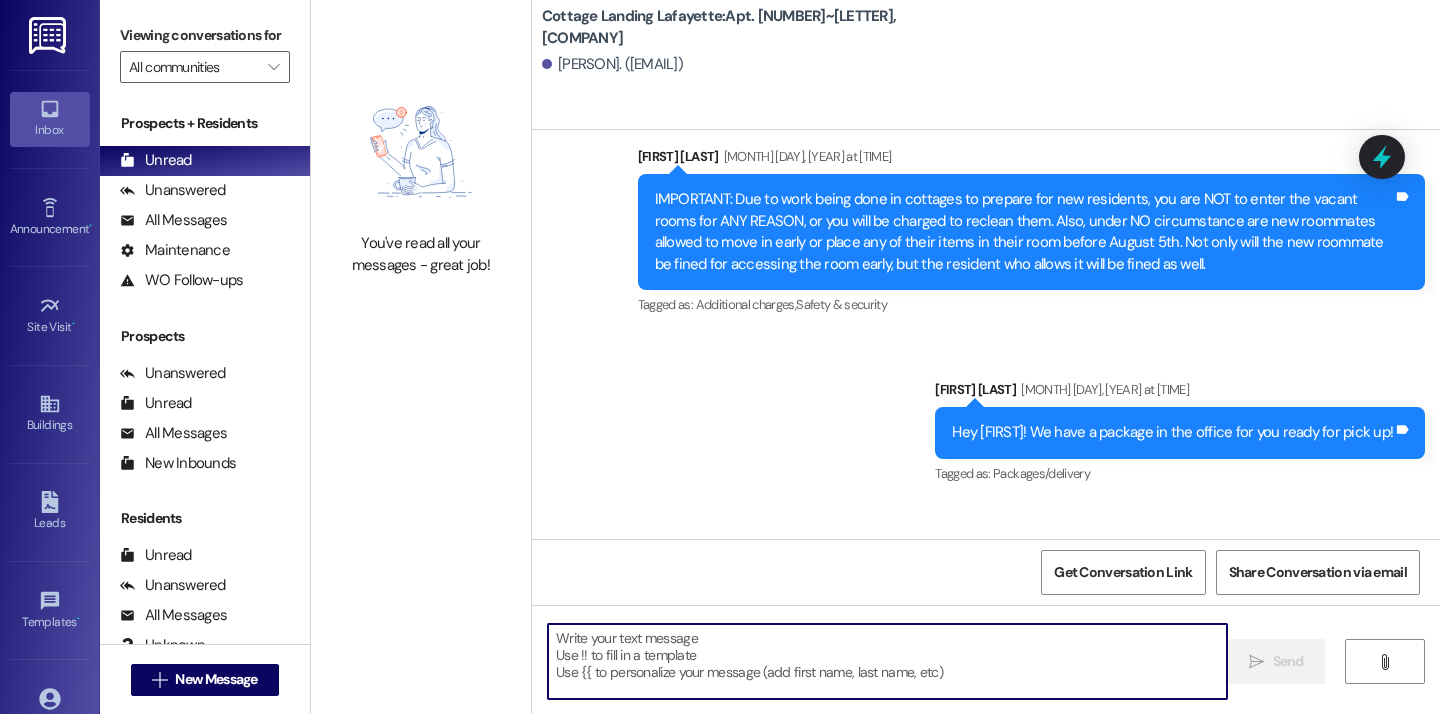 paste on "Hey {{first_name}}, we have a package for you in the office!" 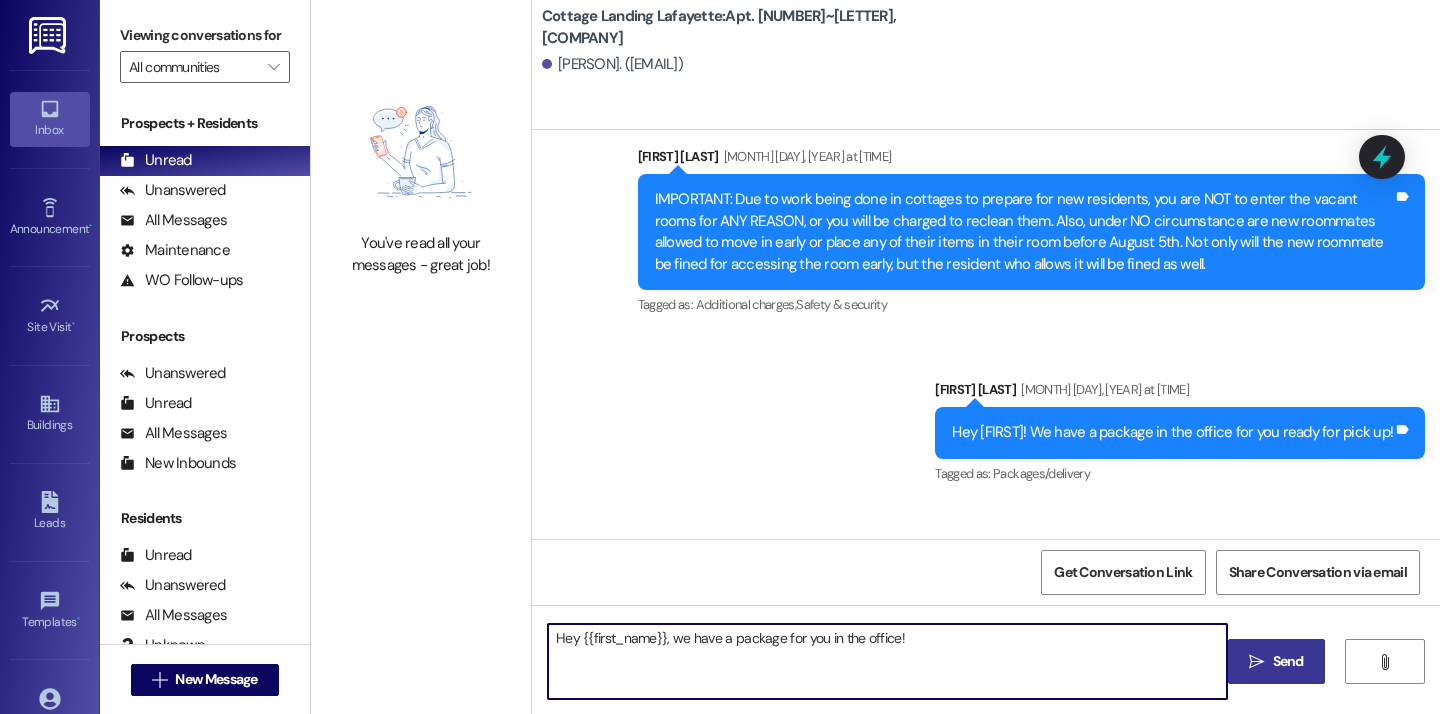 type on "Hey {{first_name}}, we have a package for you in the office!" 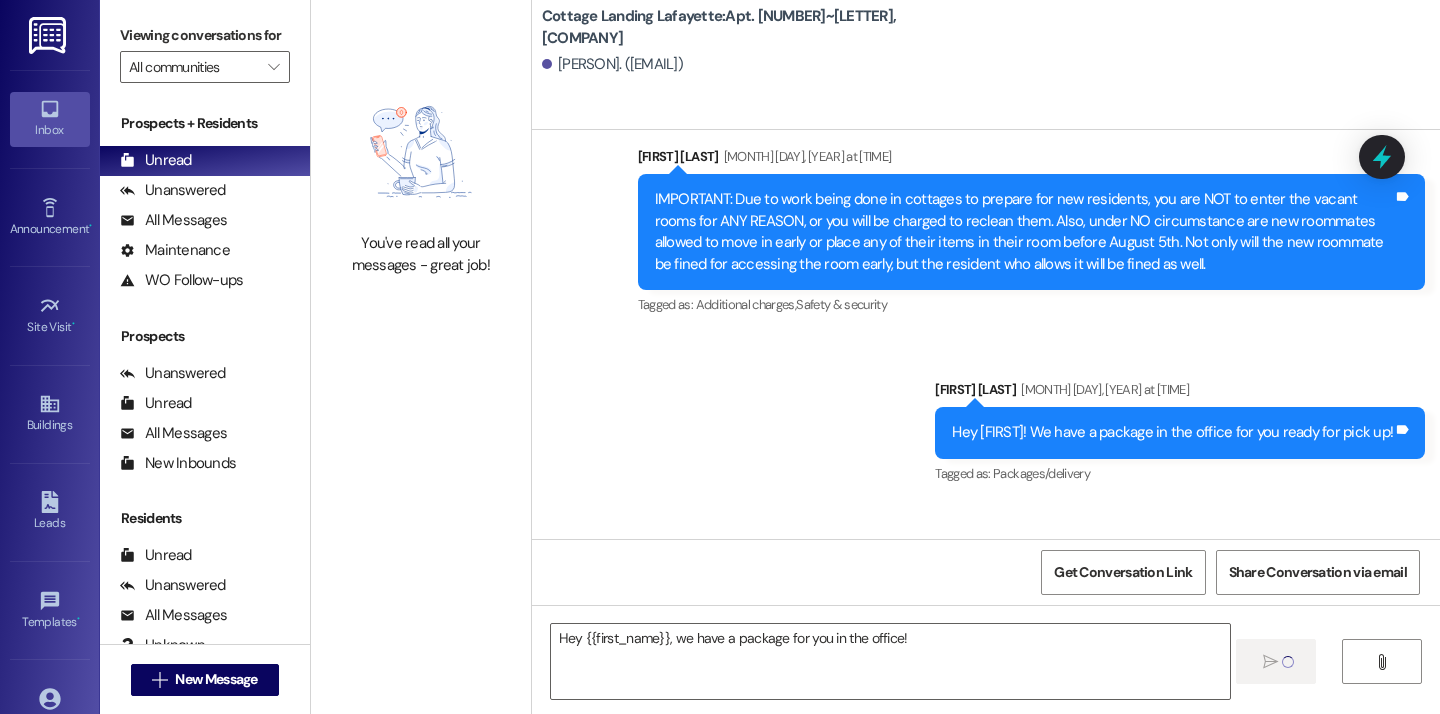 type 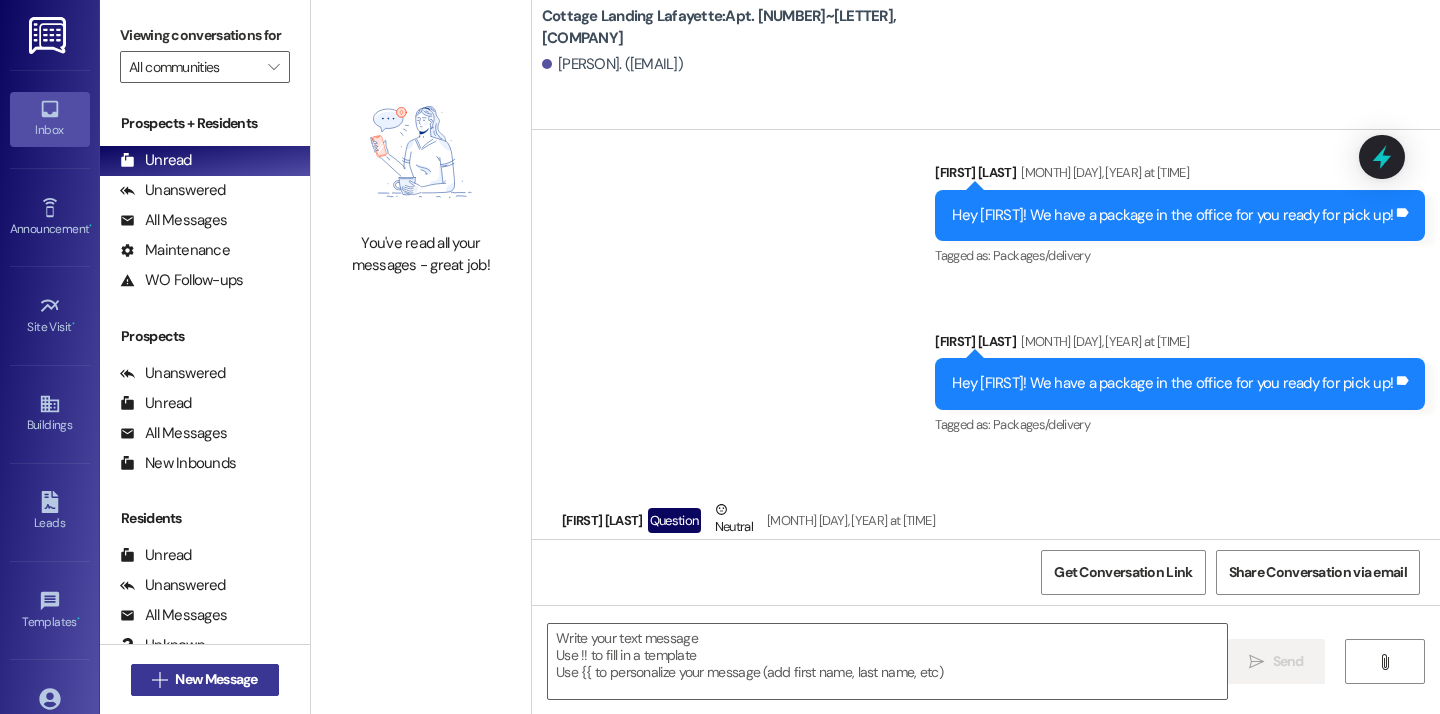 scroll, scrollTop: 43352, scrollLeft: 0, axis: vertical 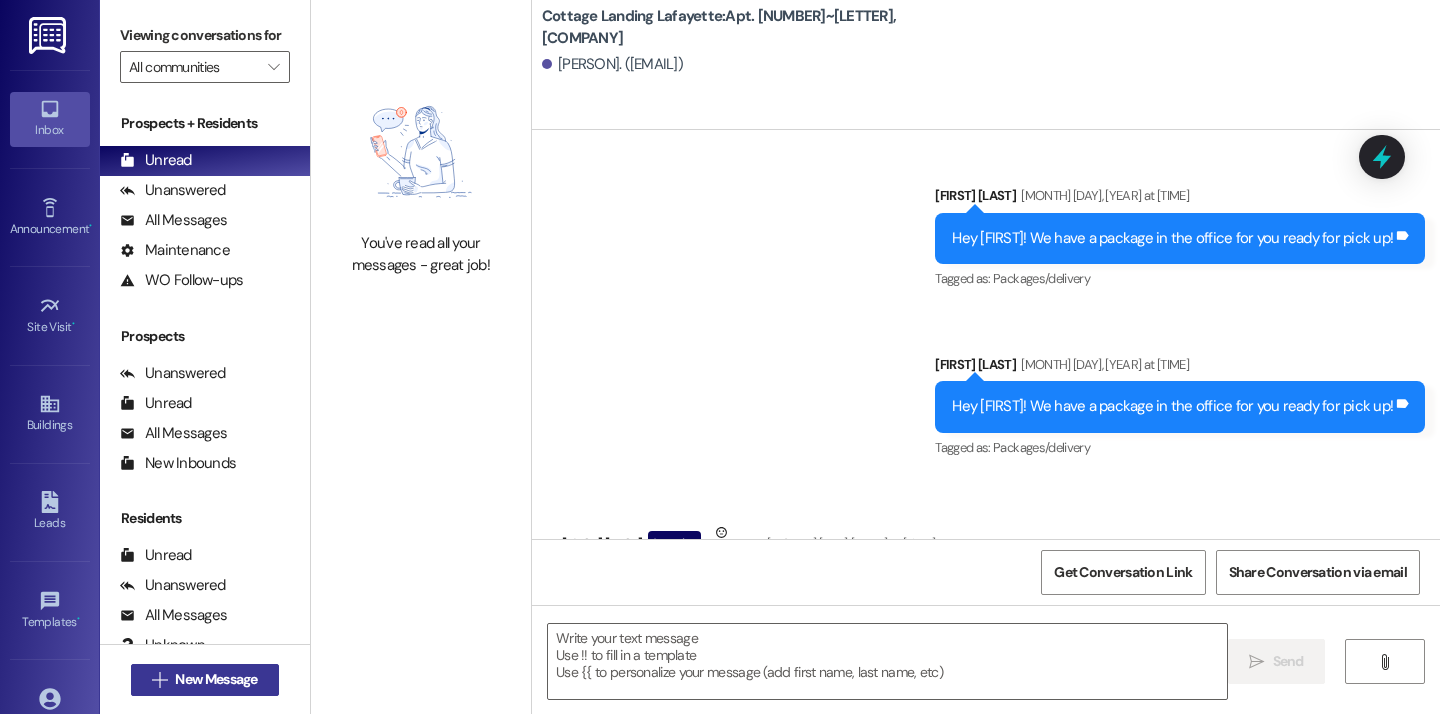 click on "New Message" at bounding box center [216, 679] 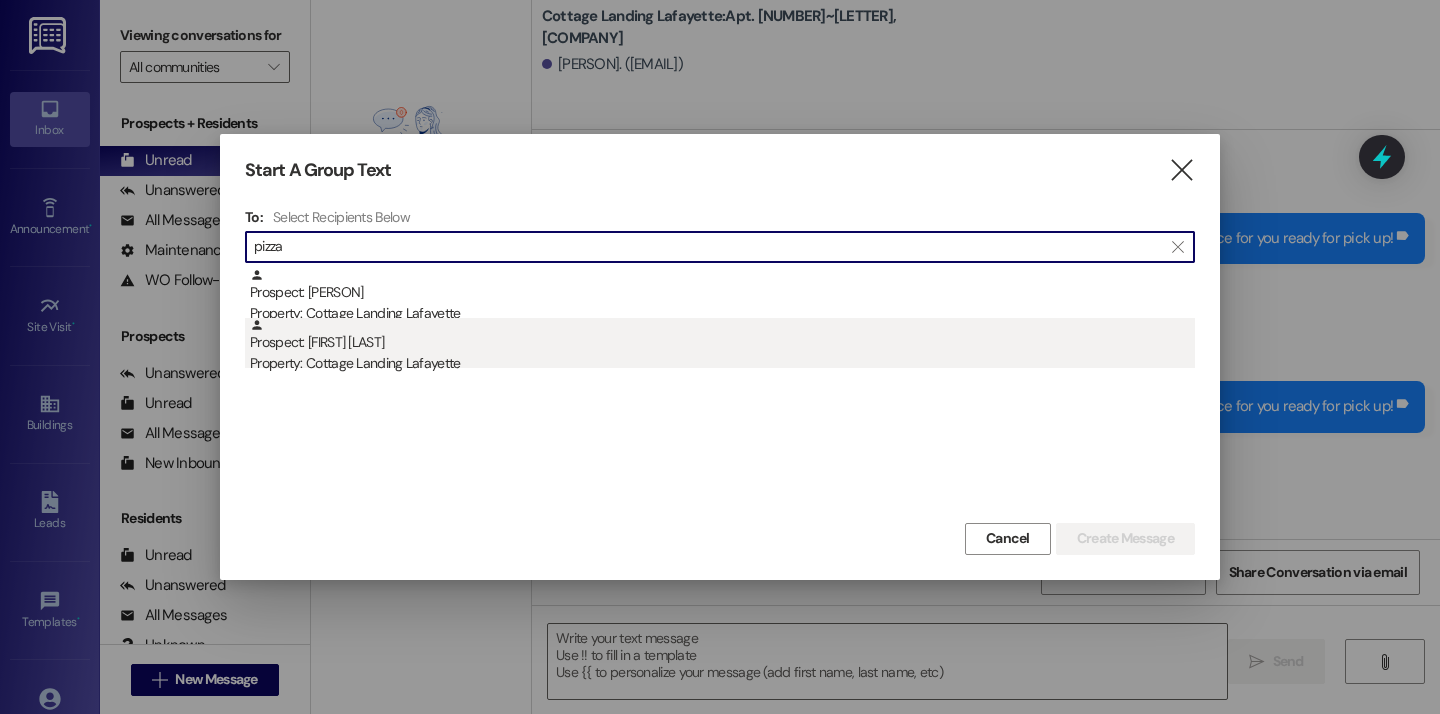 type on "pizza" 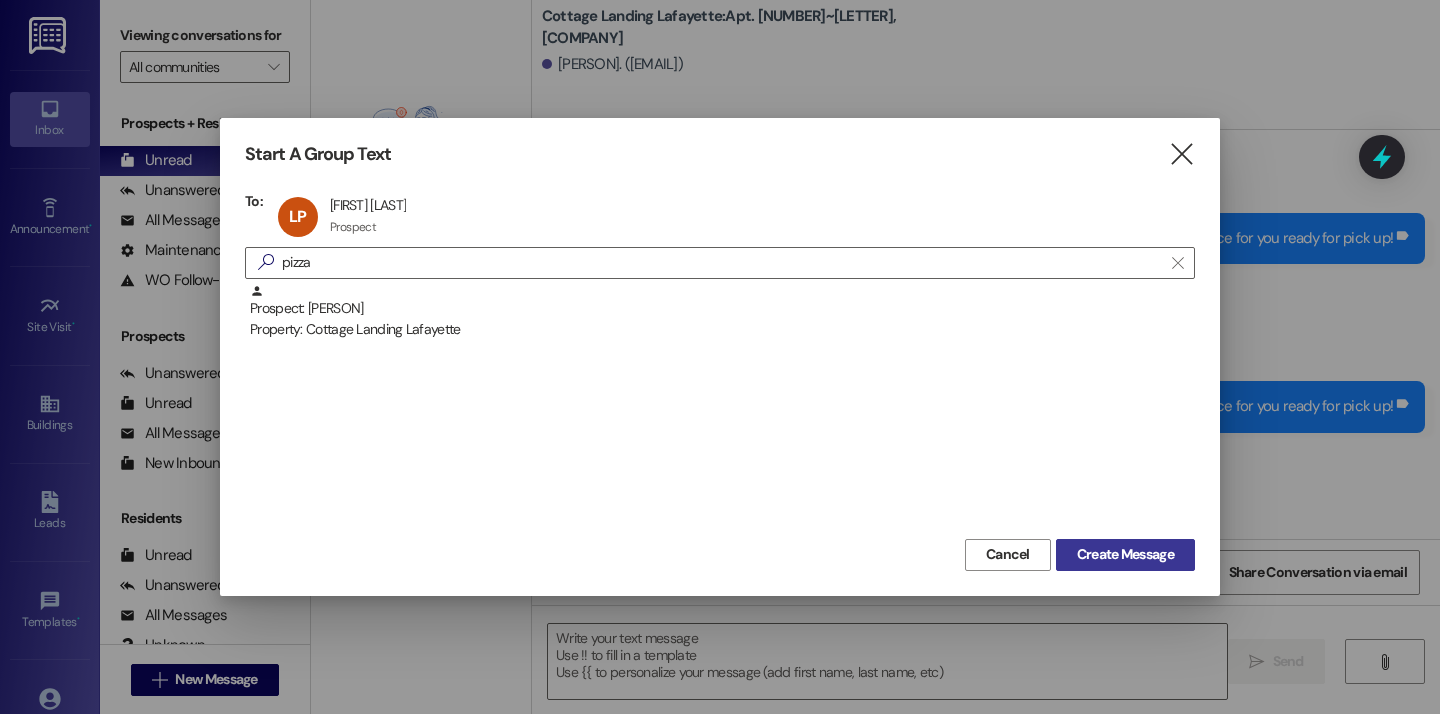 click on "Create Message" at bounding box center [1125, 555] 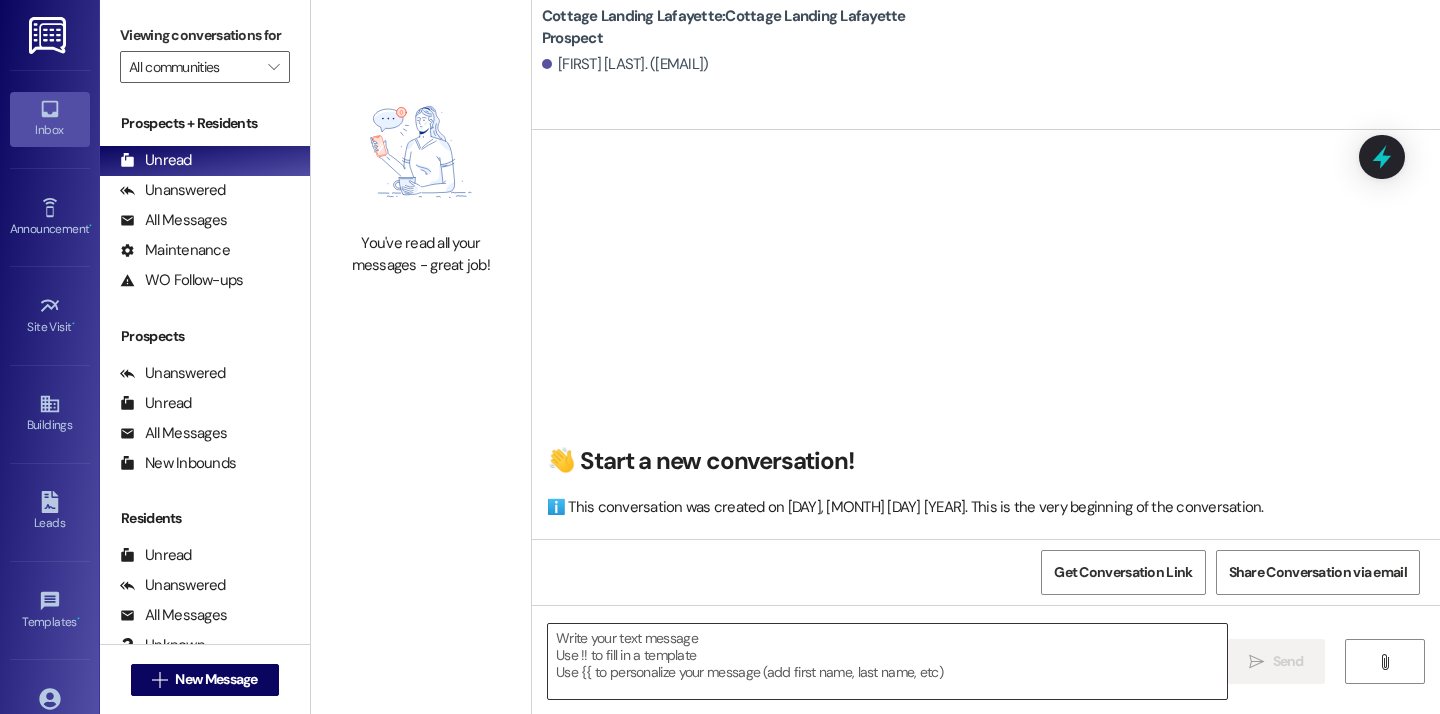 scroll, scrollTop: 1, scrollLeft: 0, axis: vertical 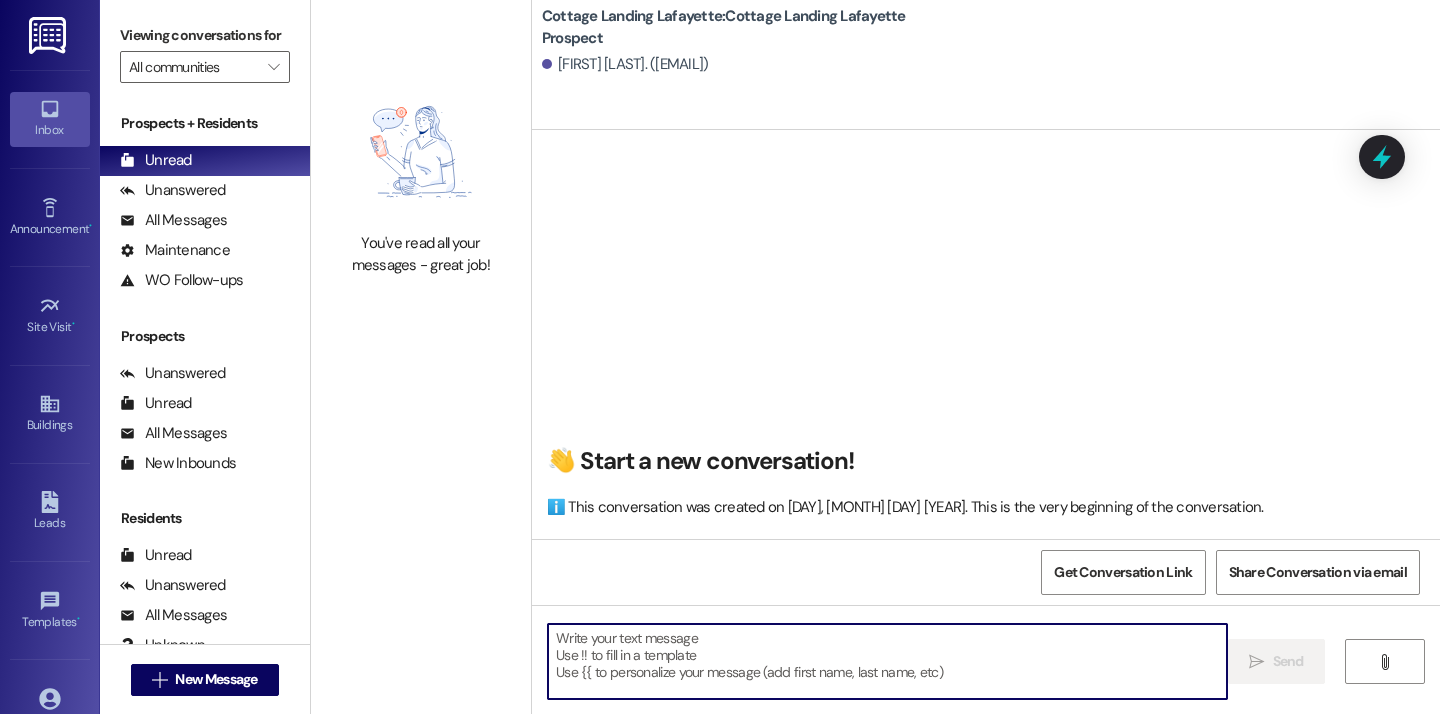 paste on "Hey {{first_name}}, we have a package for you in the office!" 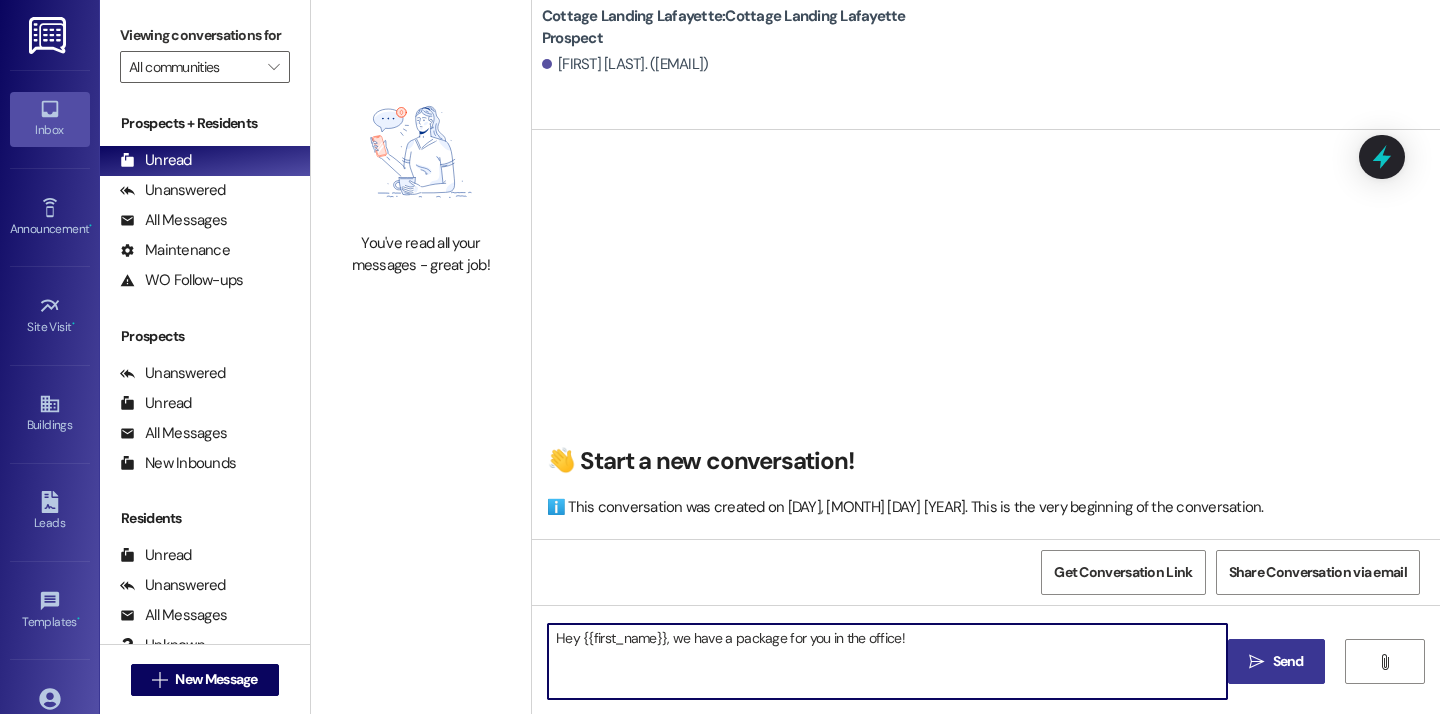 type on "Hey {{first_name}}, we have a package for you in the office!" 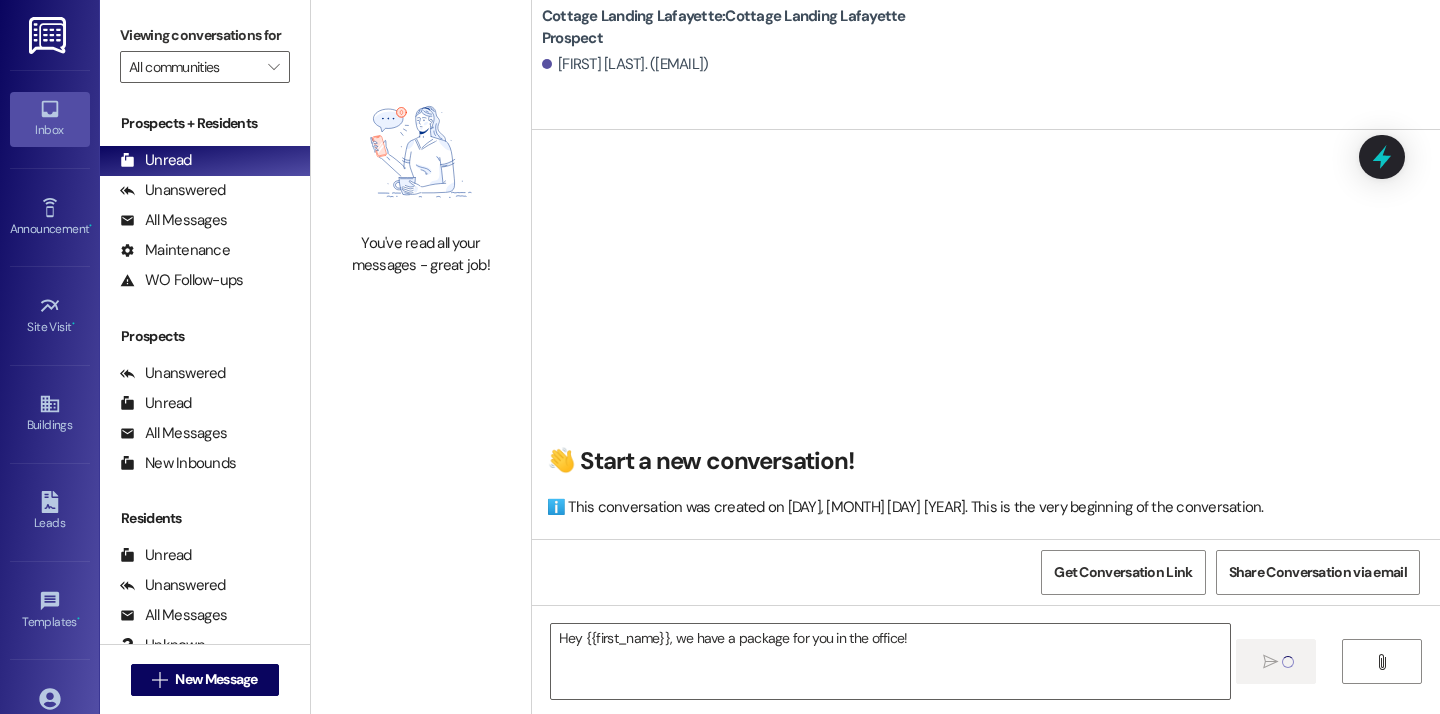 type 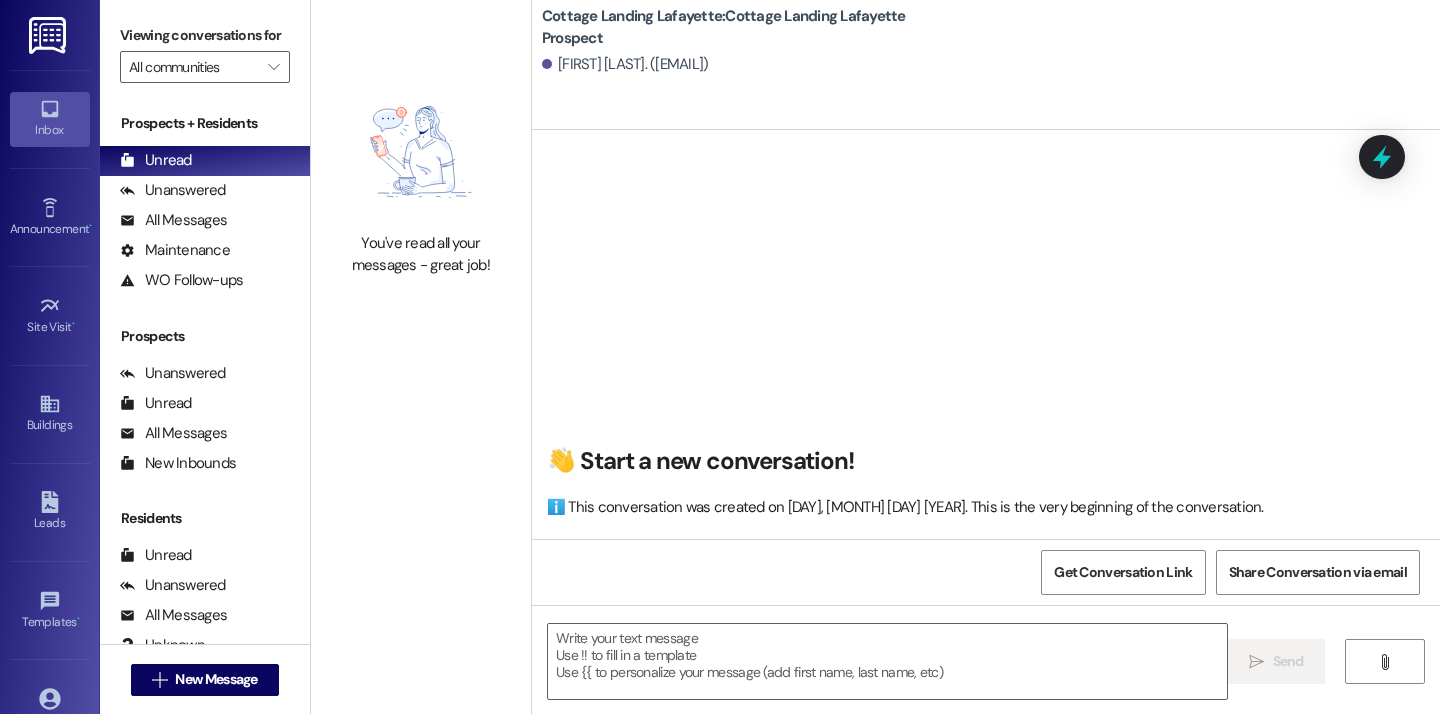 scroll, scrollTop: 0, scrollLeft: 0, axis: both 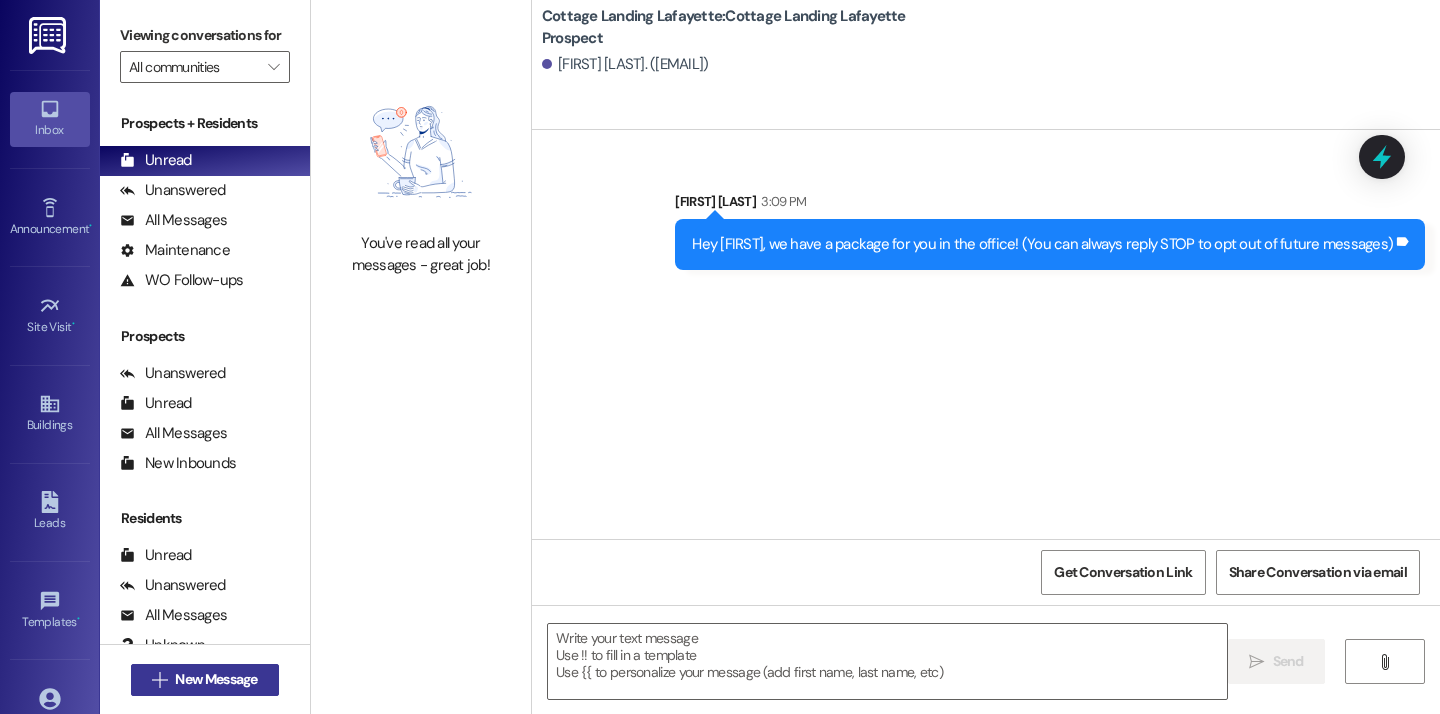 click on "New Message" at bounding box center (216, 679) 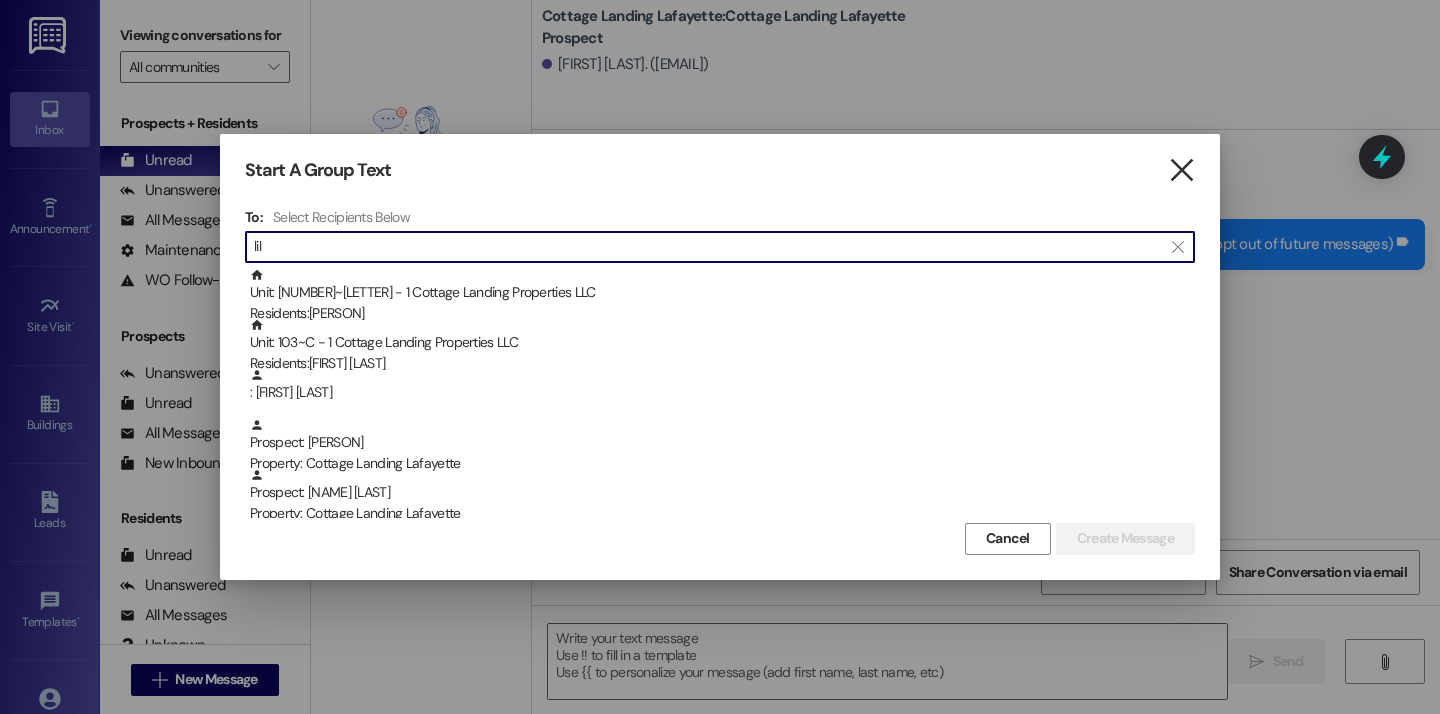 type on "lil" 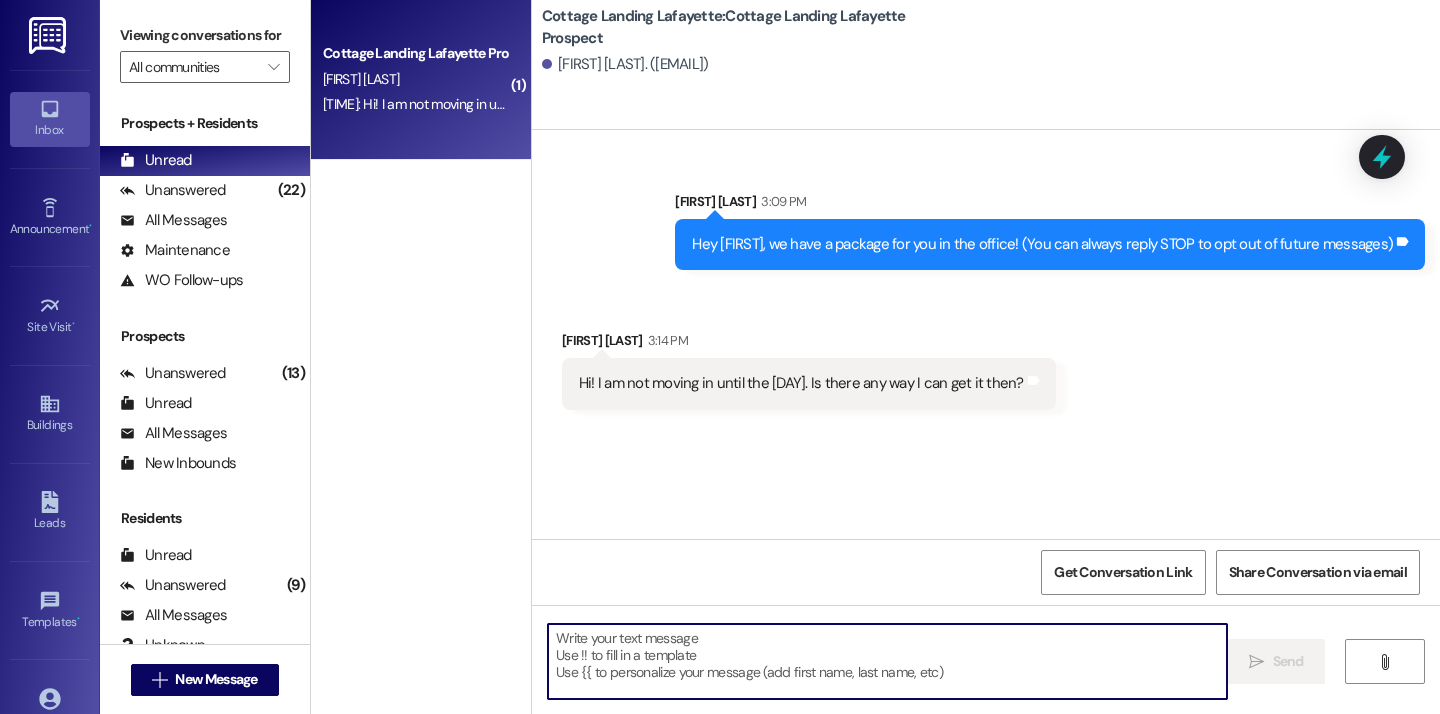 click at bounding box center [887, 661] 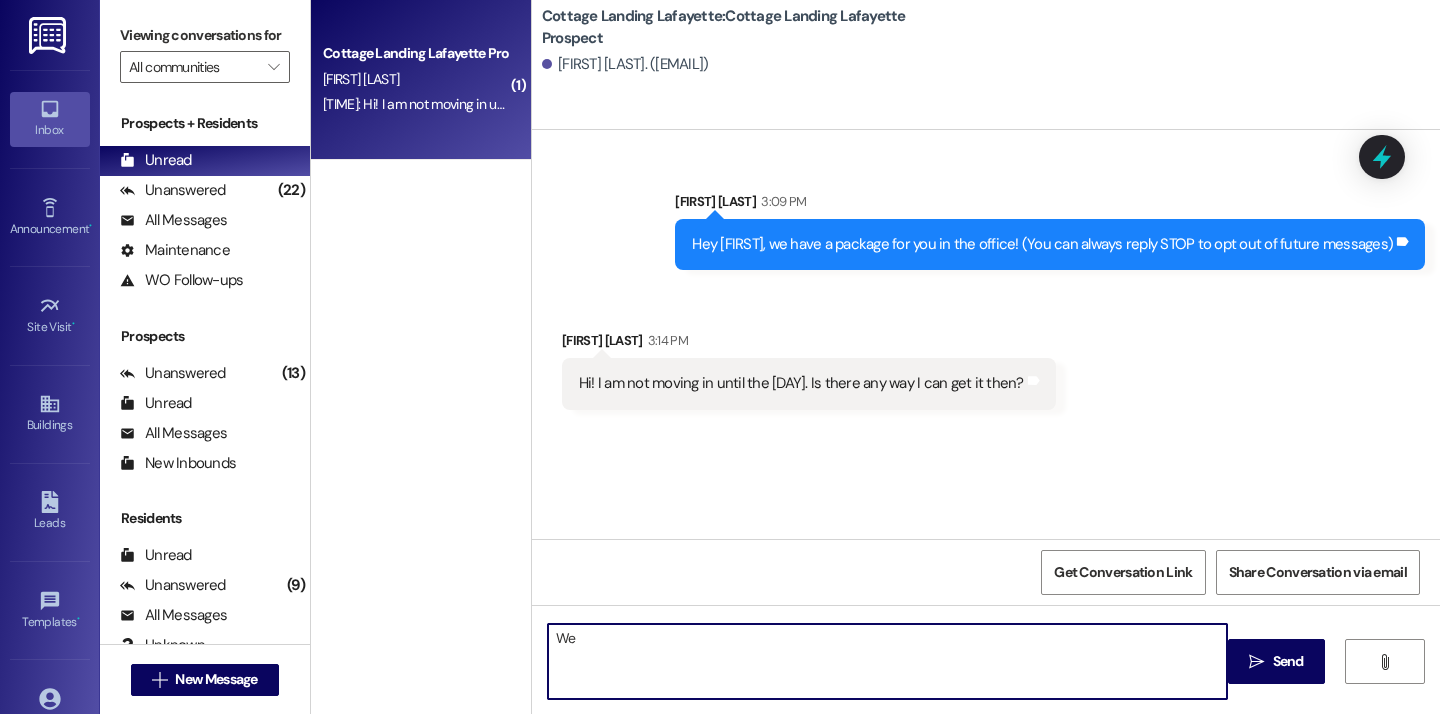 type on "W" 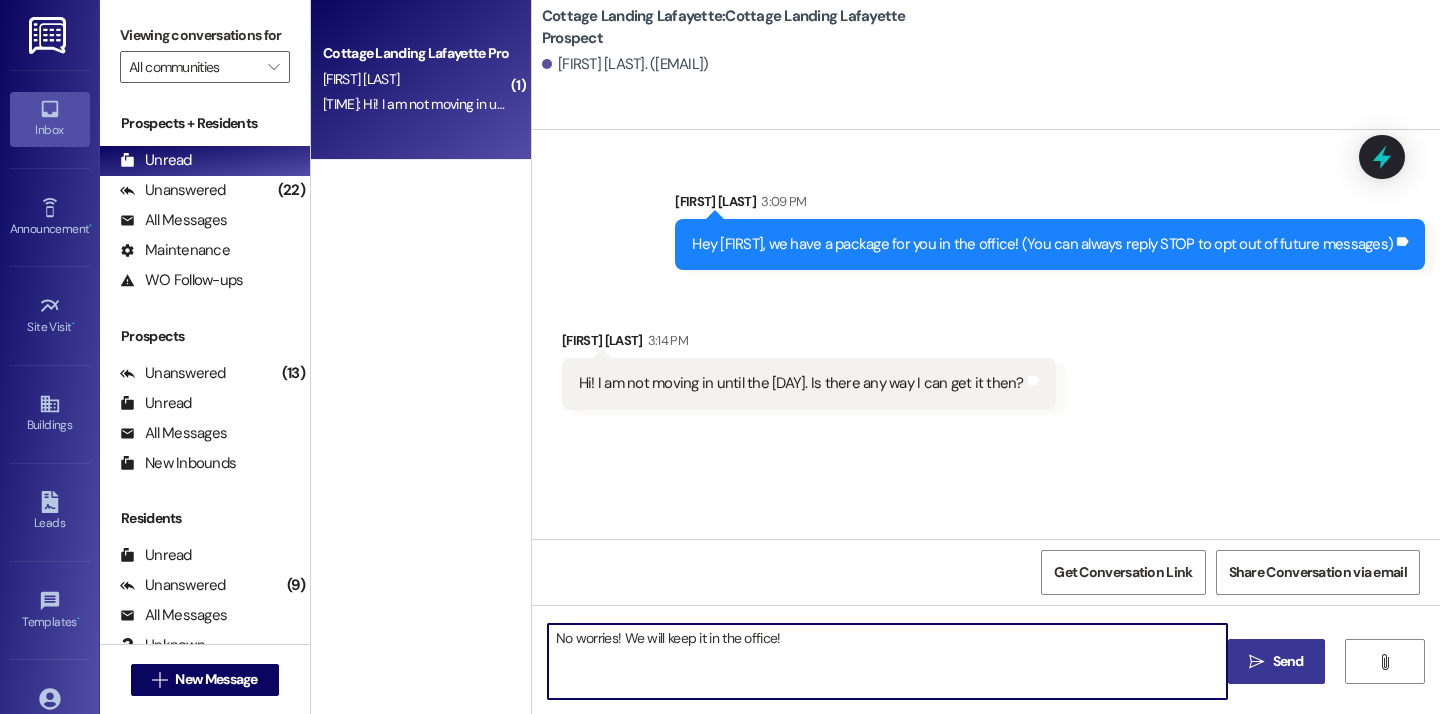 type on "No worries! We will keep it in the office!" 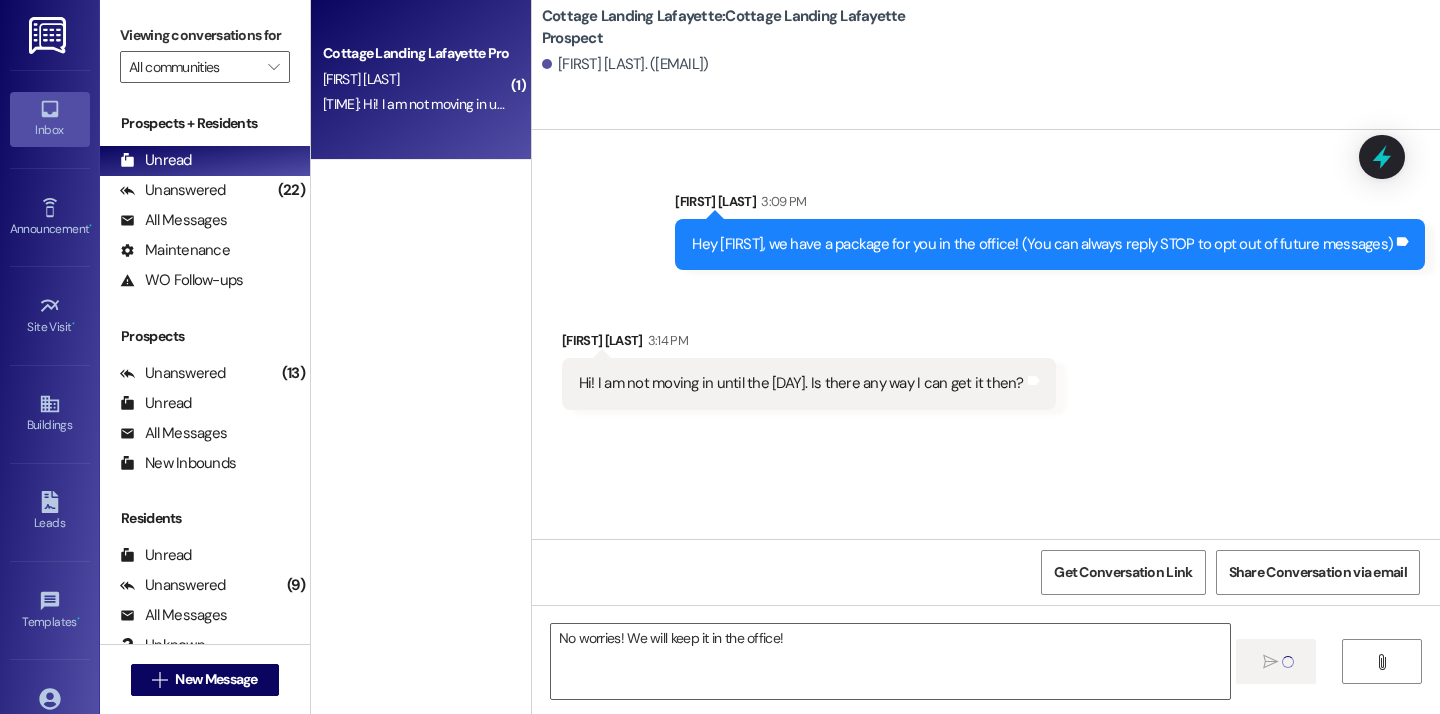 type 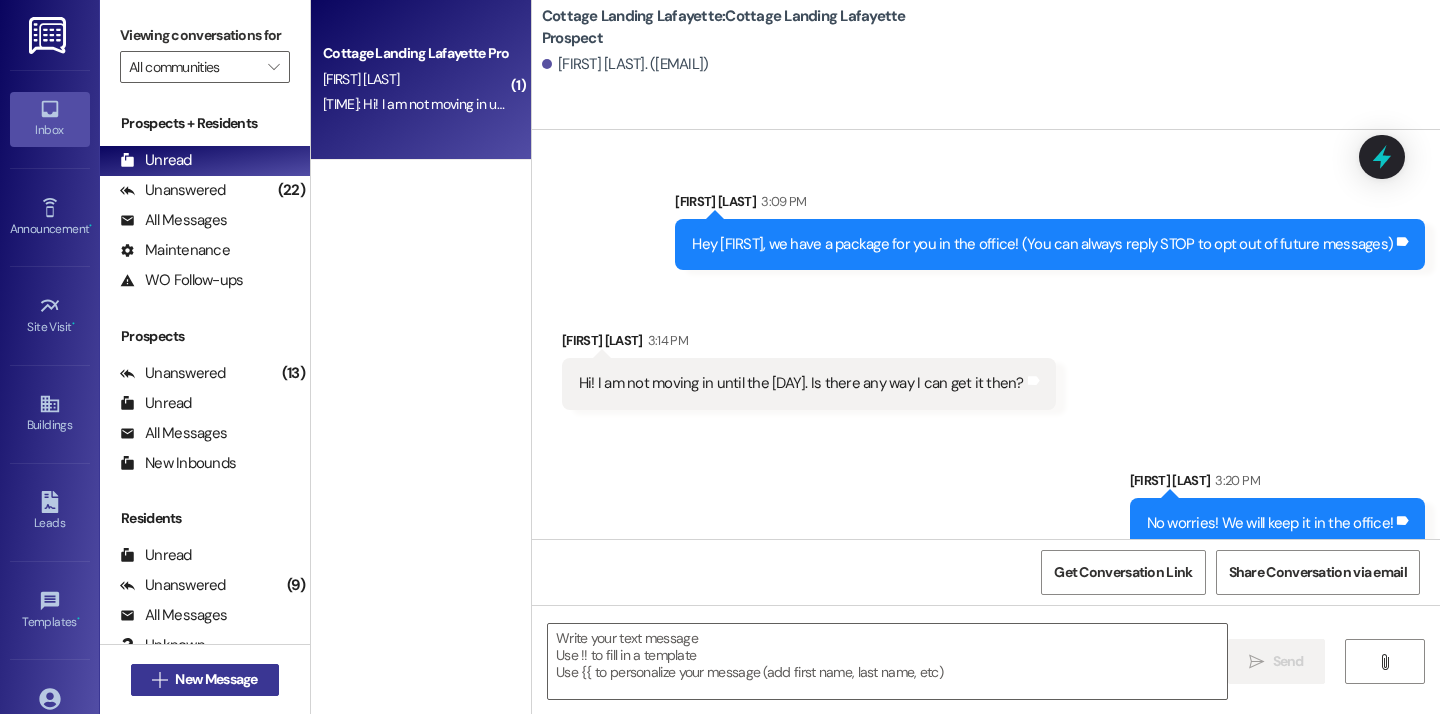 click on "New Message" at bounding box center [216, 679] 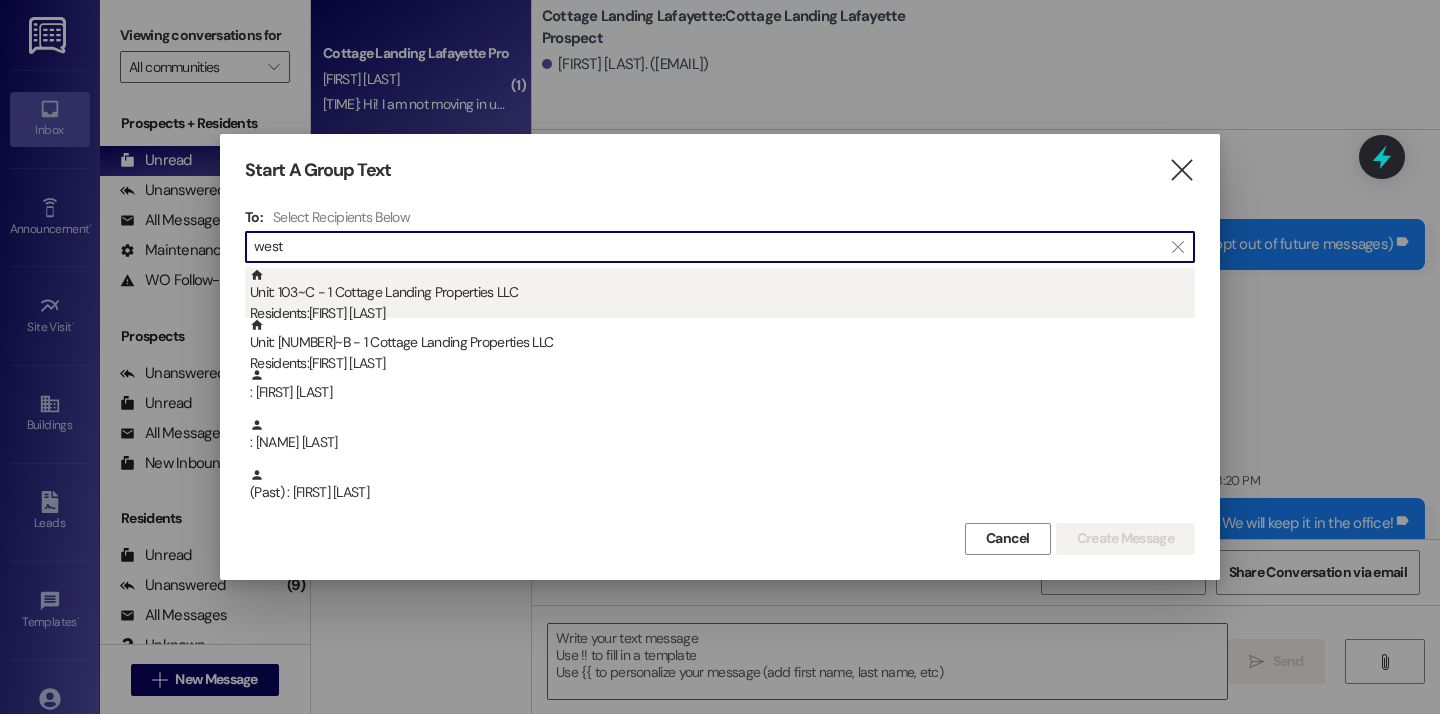 type on "west" 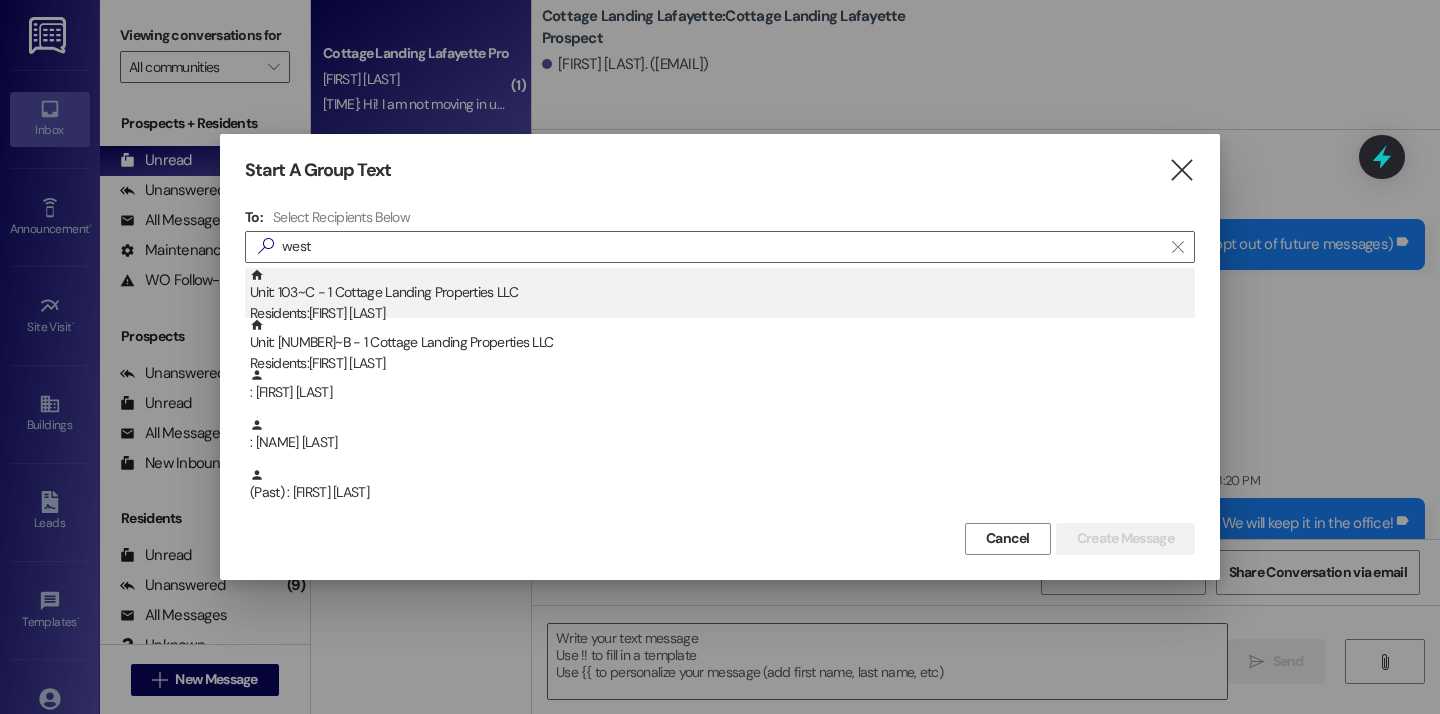 click on "Unit: [NUMBER]~[LETTER] - [COMPANY] Residents: [FIRST] [LAST]" at bounding box center [722, 296] 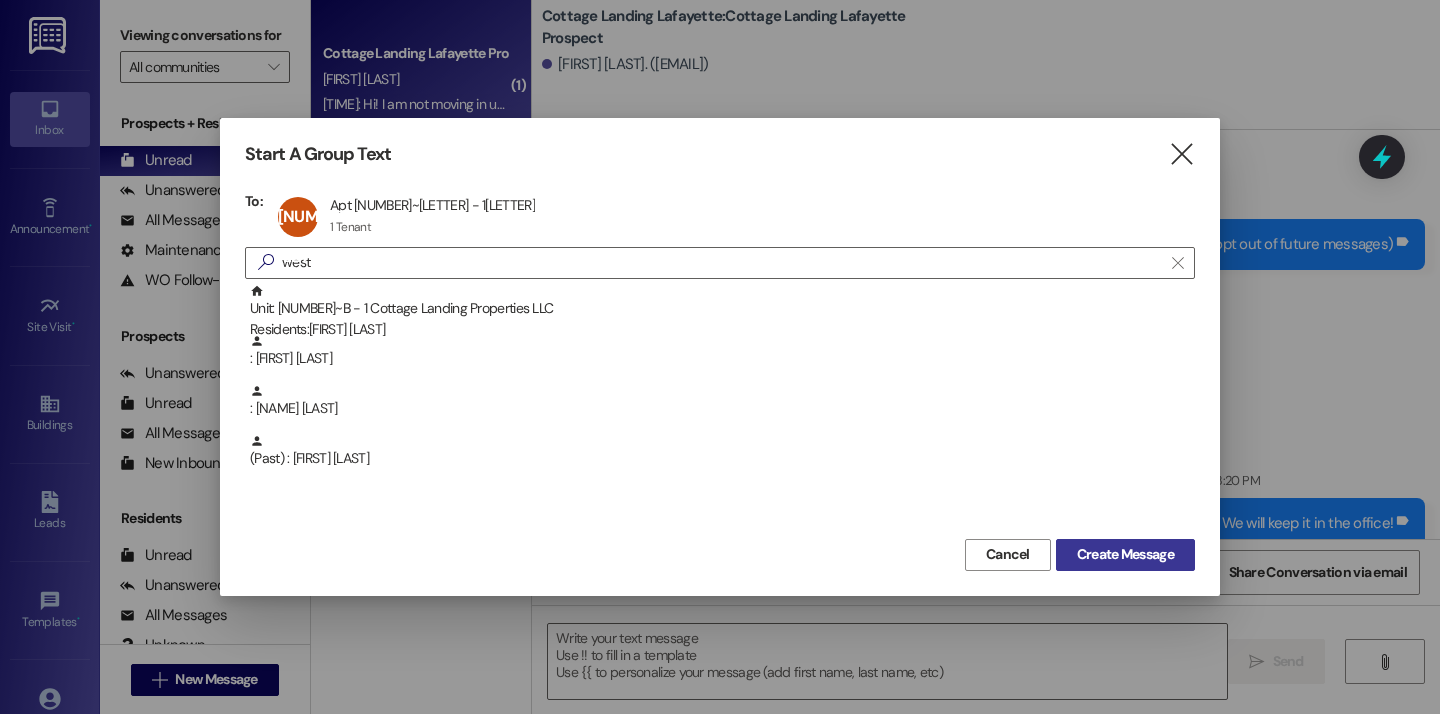 click on "Create Message" at bounding box center [1125, 554] 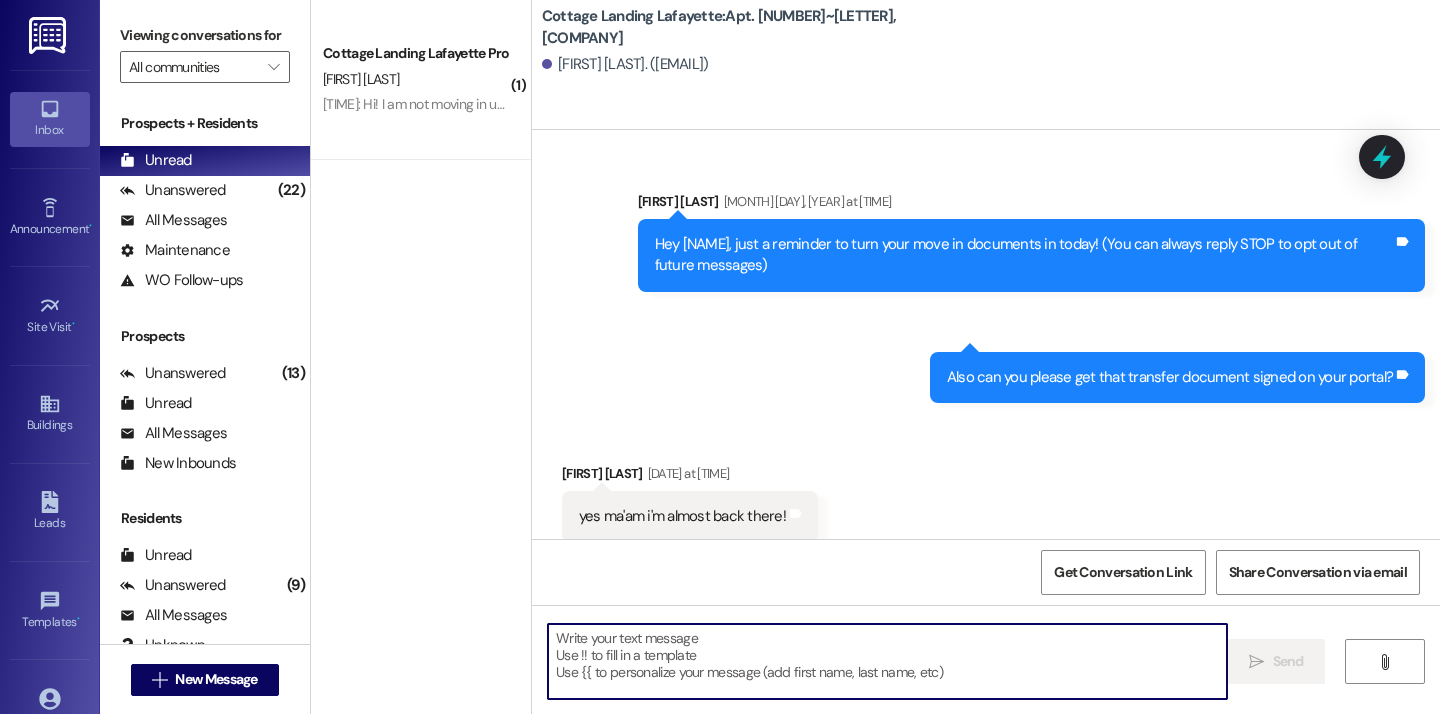scroll, scrollTop: 39234, scrollLeft: 0, axis: vertical 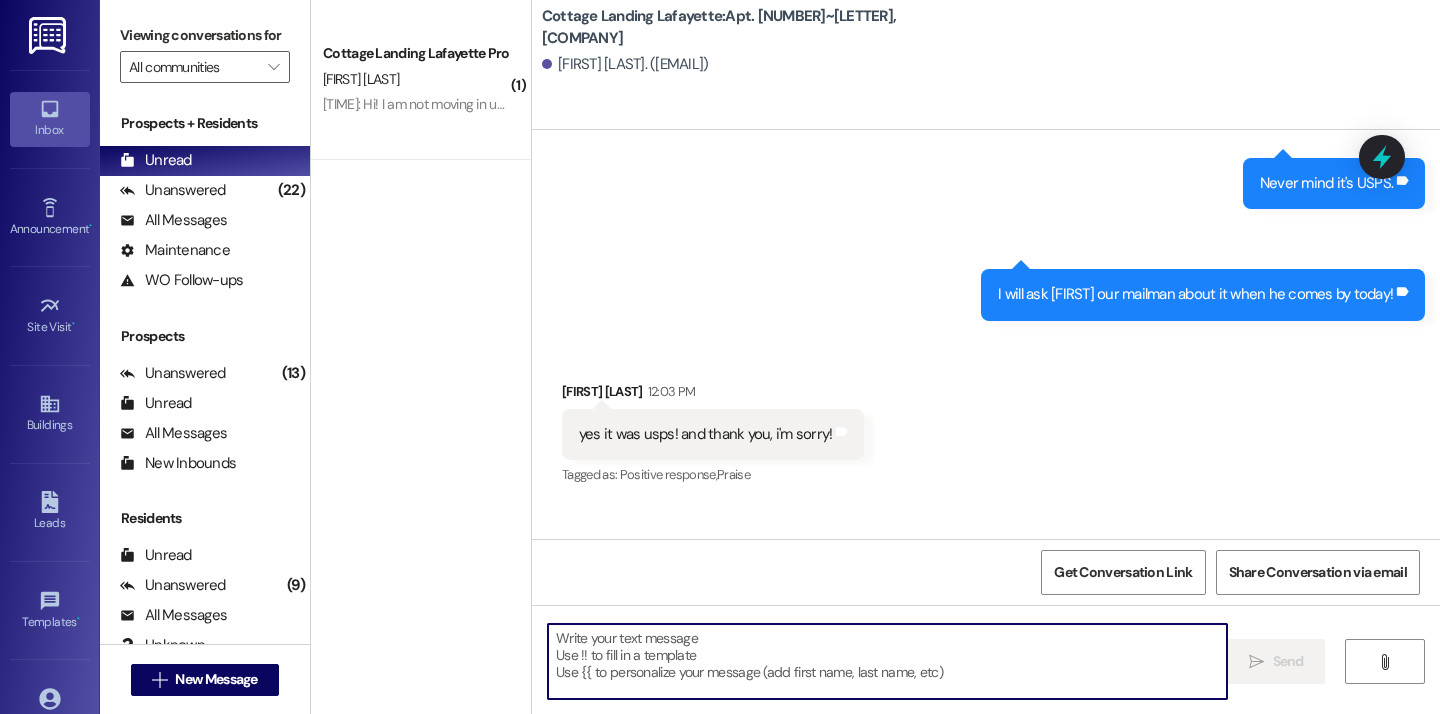click at bounding box center (887, 661) 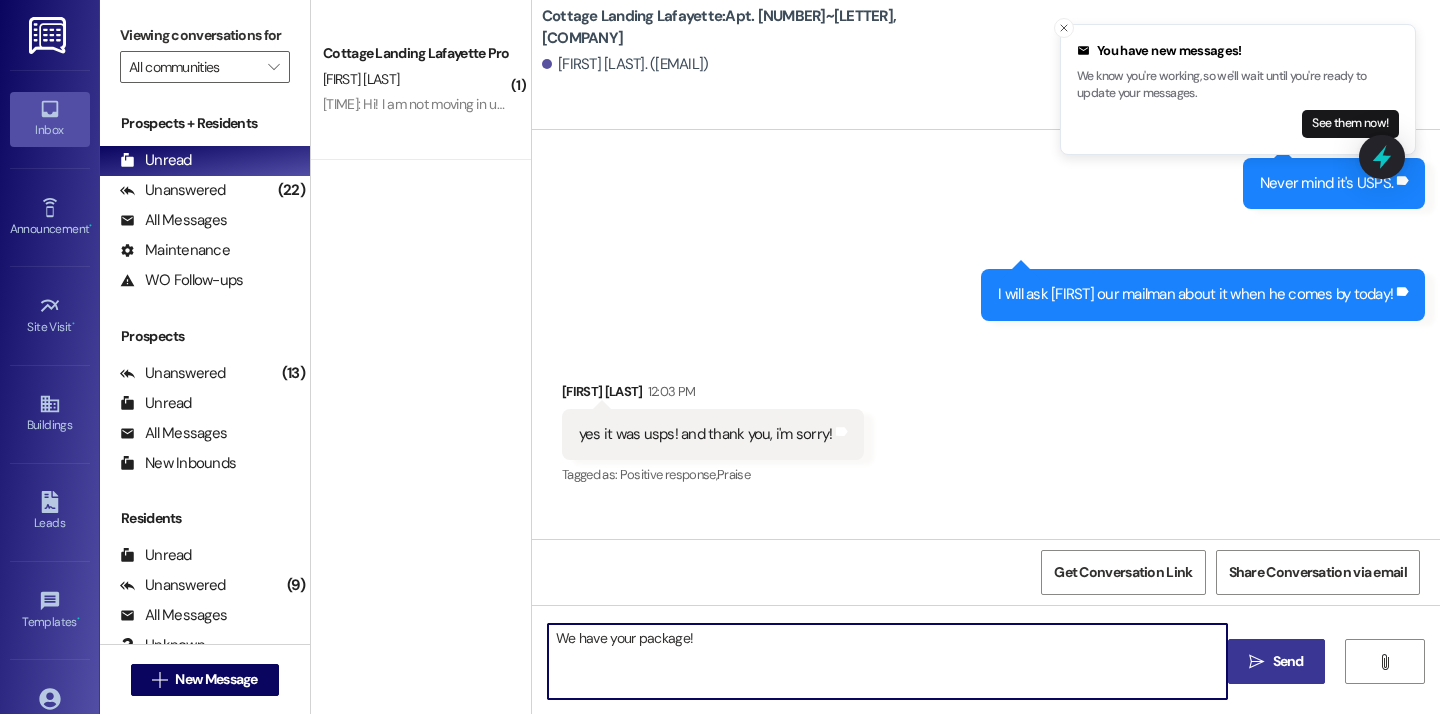 type on "We have your package!" 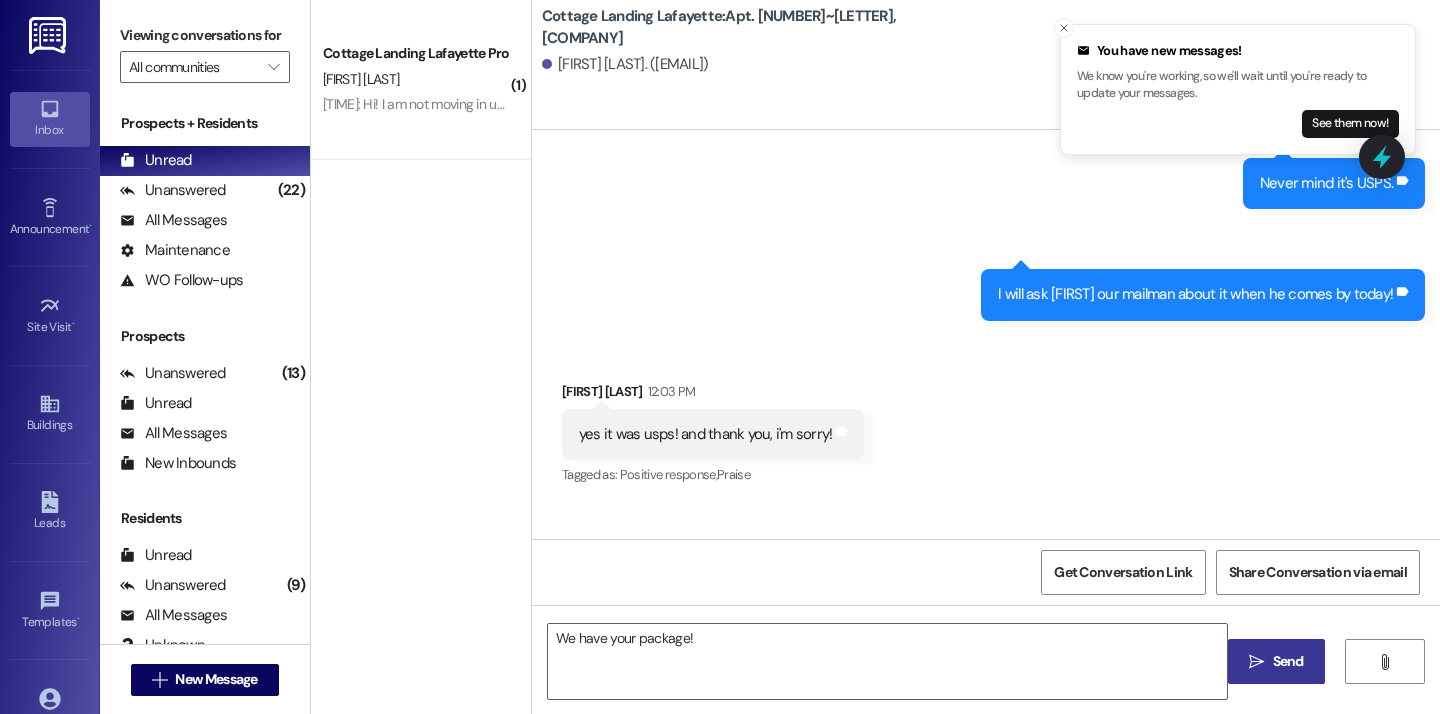 click on "Send" at bounding box center [1288, 661] 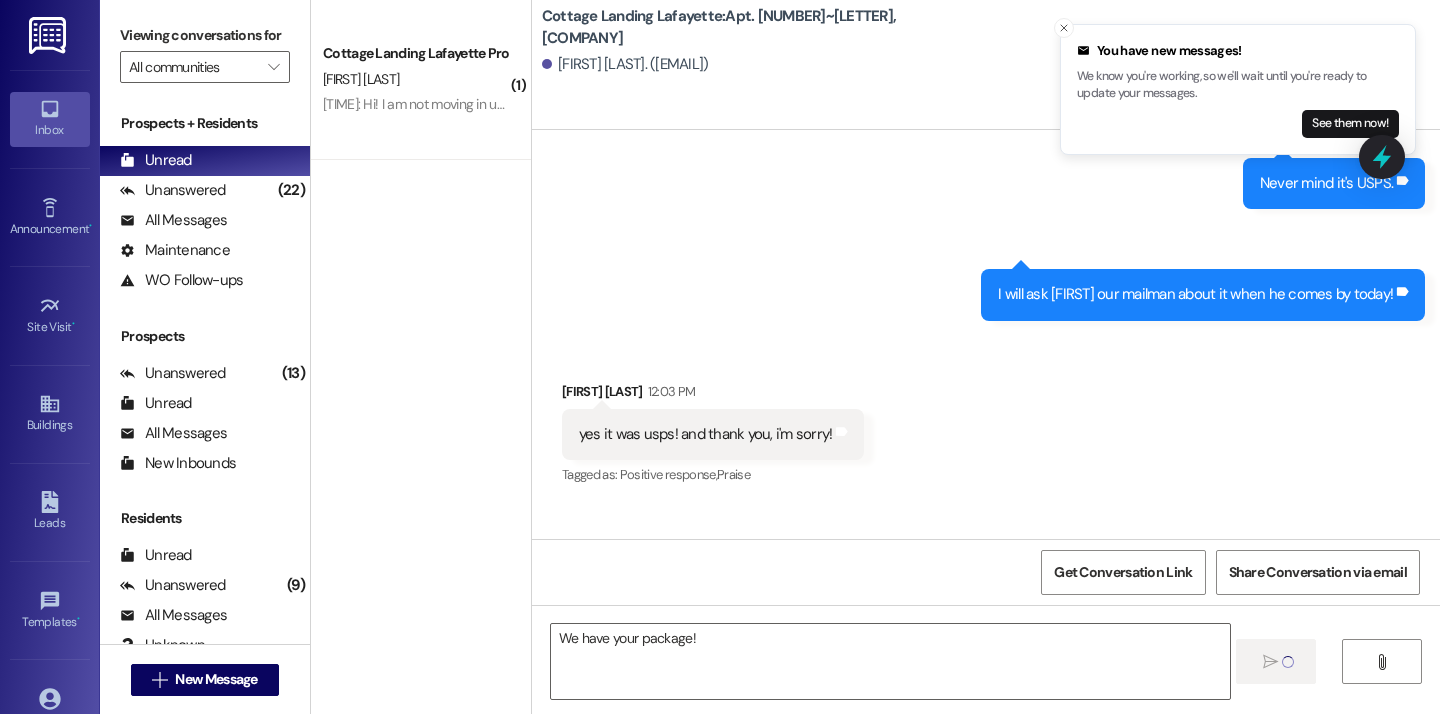 type 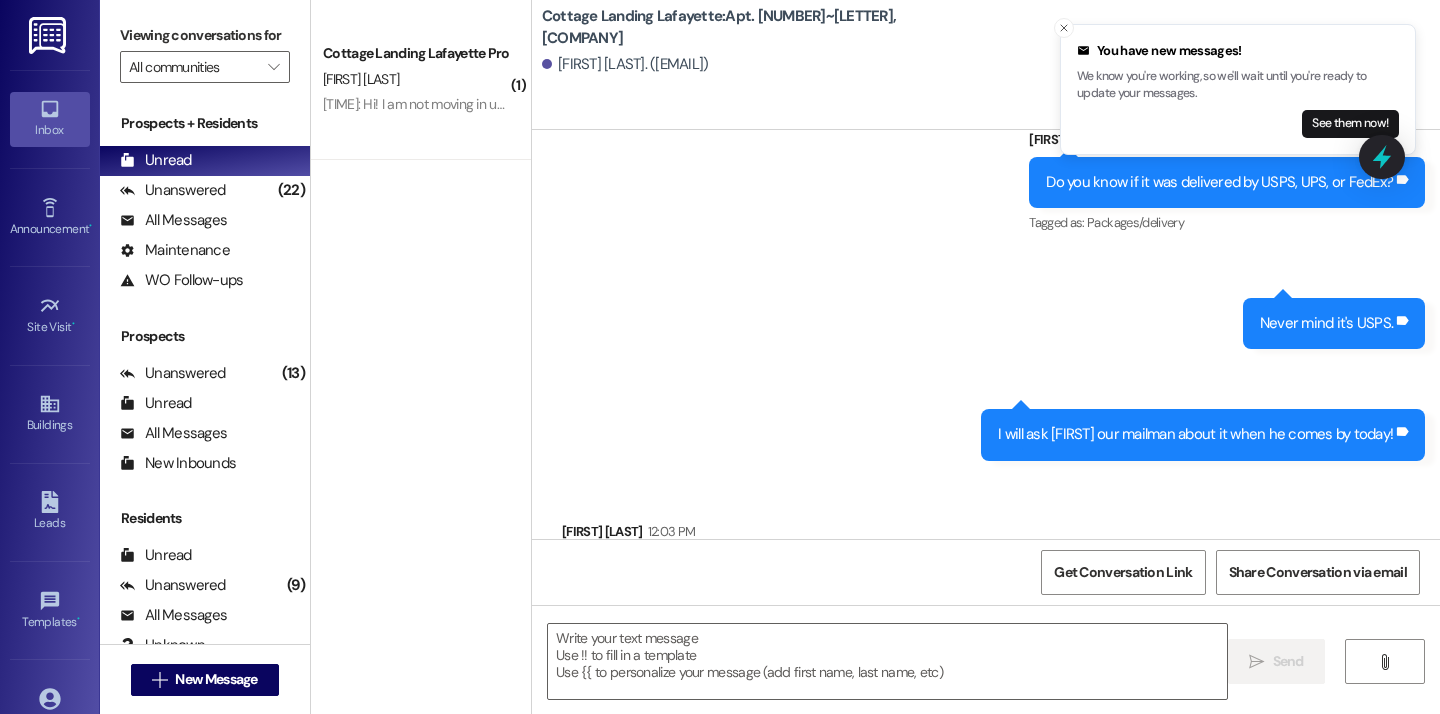 scroll, scrollTop: 39374, scrollLeft: 0, axis: vertical 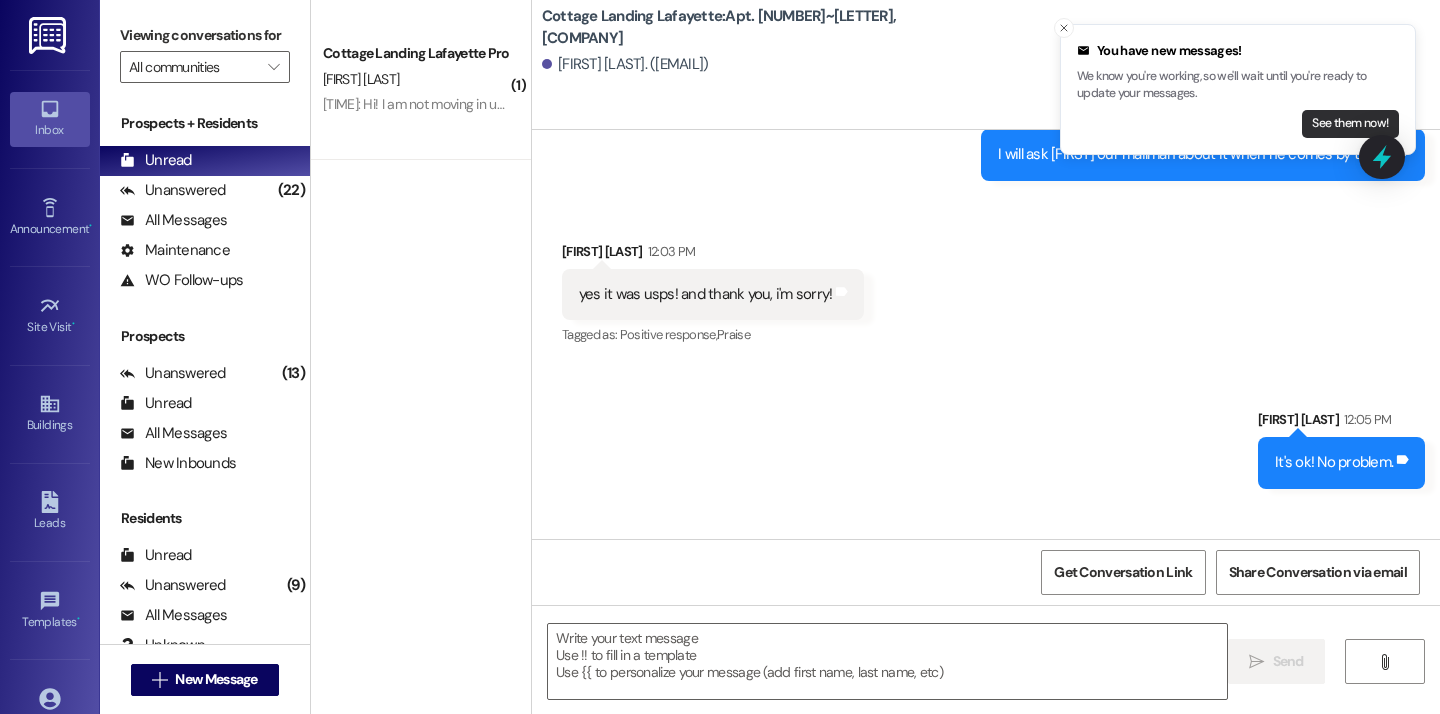 click on "See them now!" at bounding box center [1350, 124] 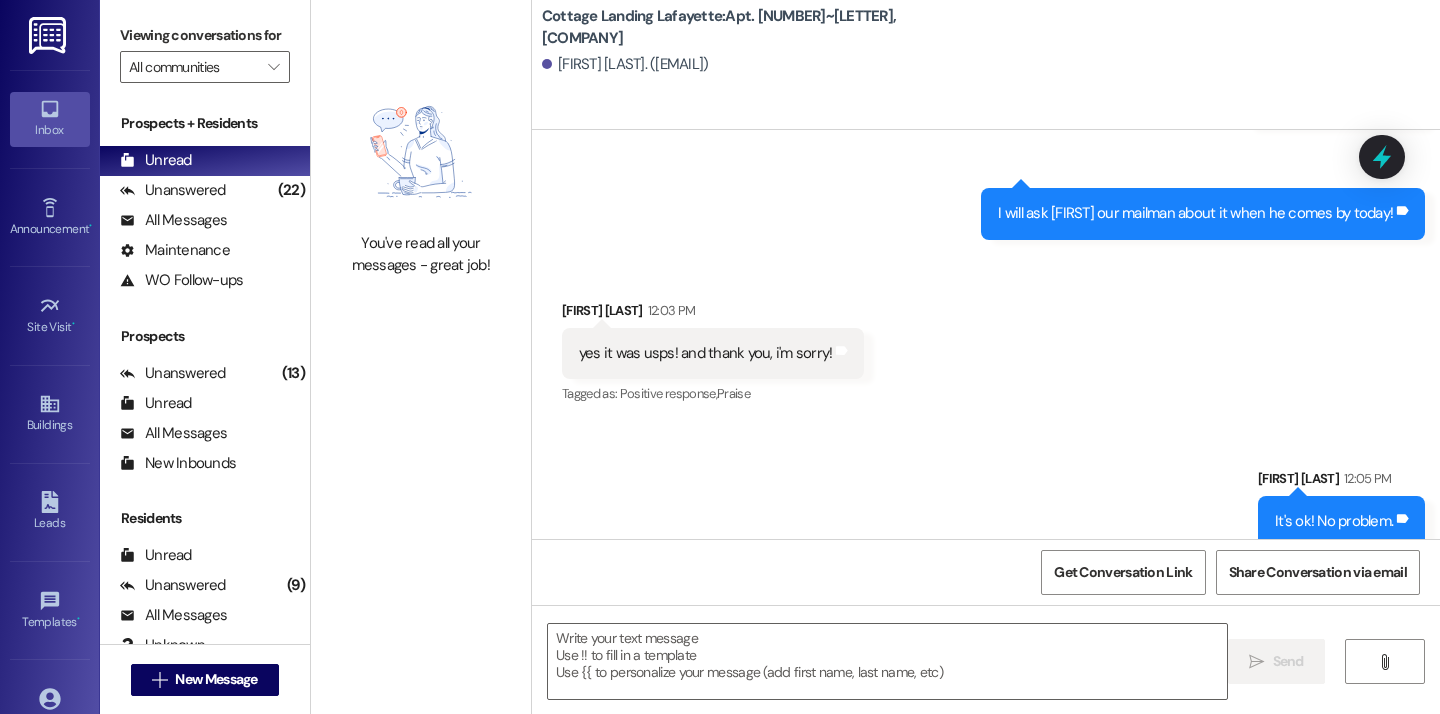 scroll, scrollTop: 39374, scrollLeft: 0, axis: vertical 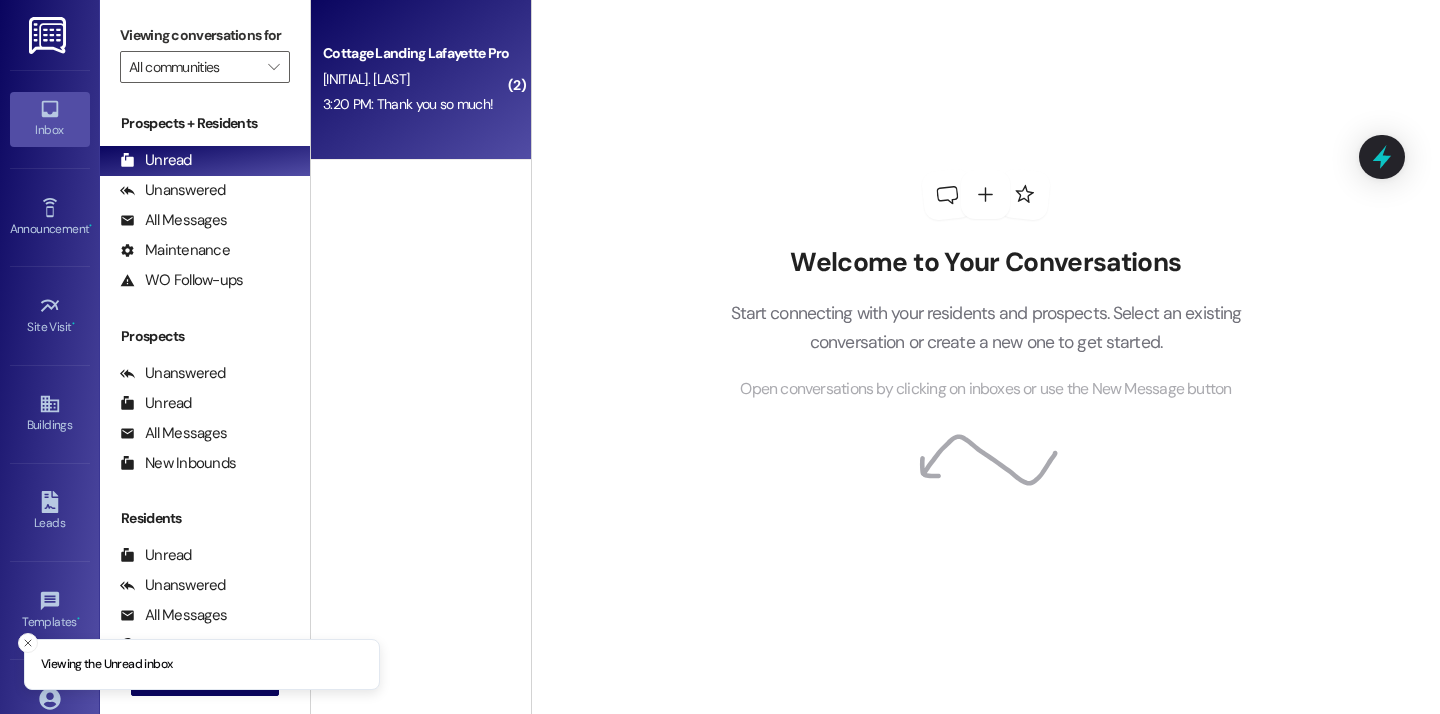 click on "[INITIAL]. [LAST]" at bounding box center [415, 79] 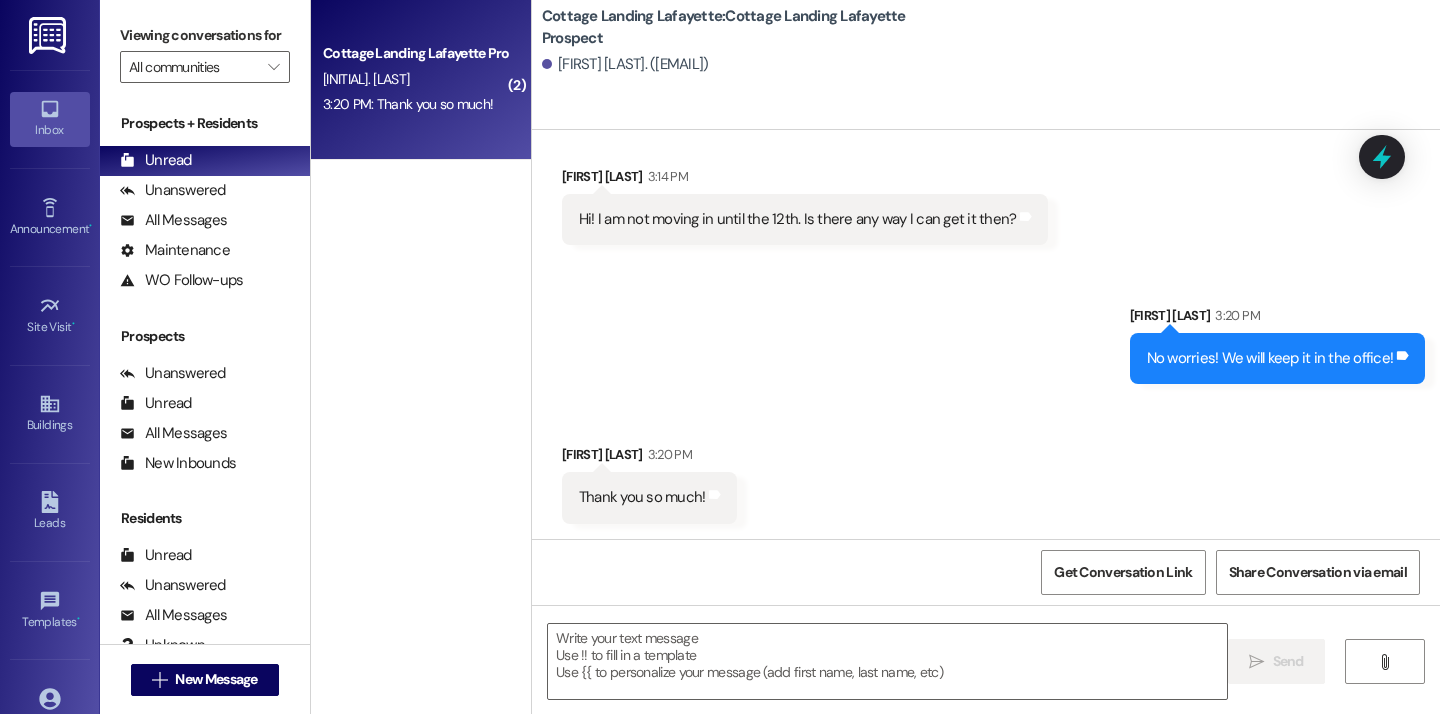 scroll, scrollTop: 195, scrollLeft: 0, axis: vertical 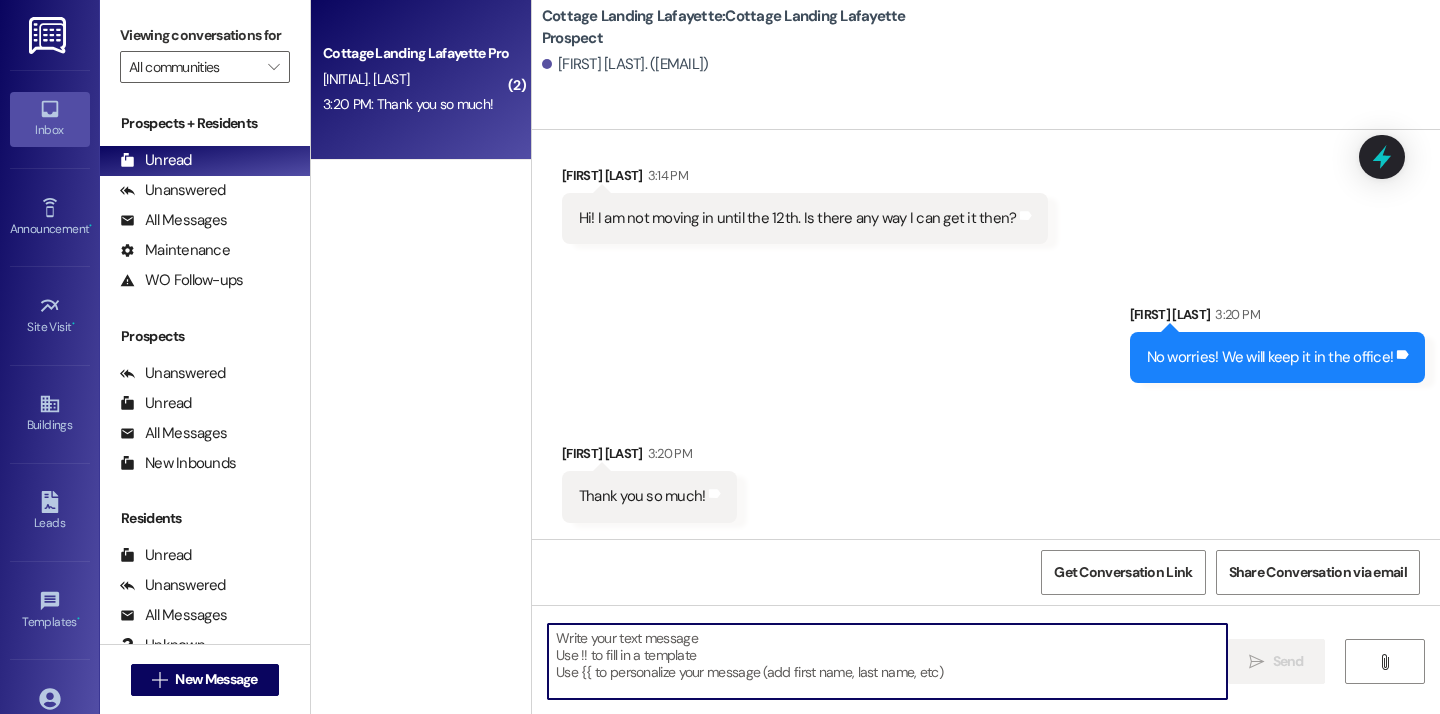 click at bounding box center (887, 661) 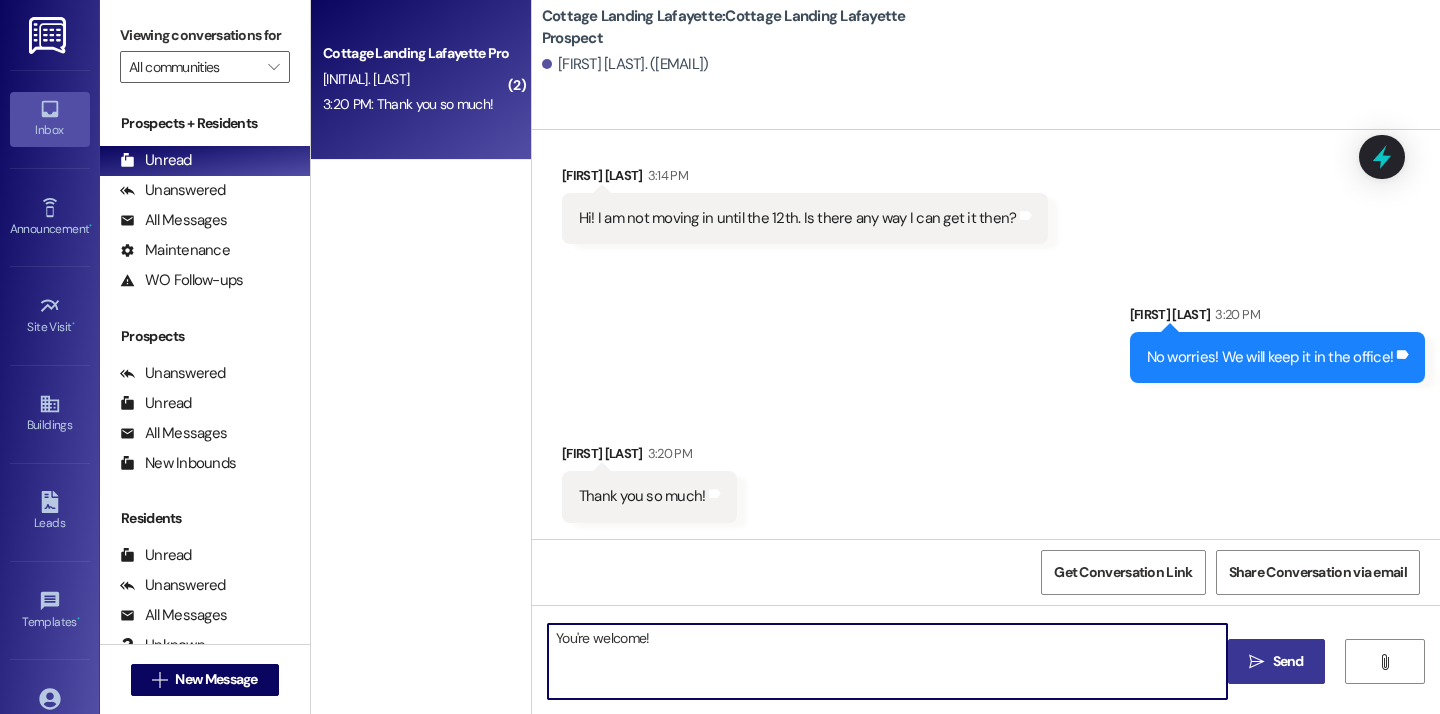type on "You're welcome!" 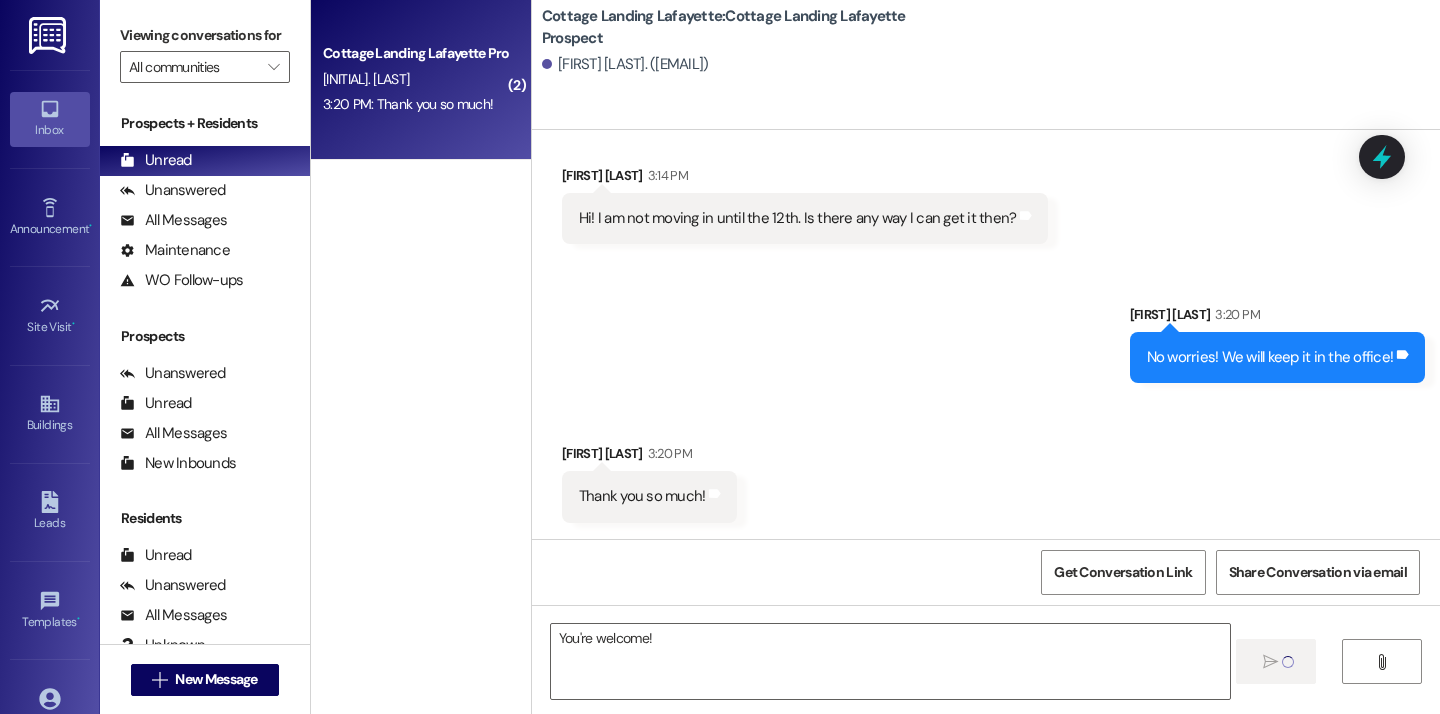 type 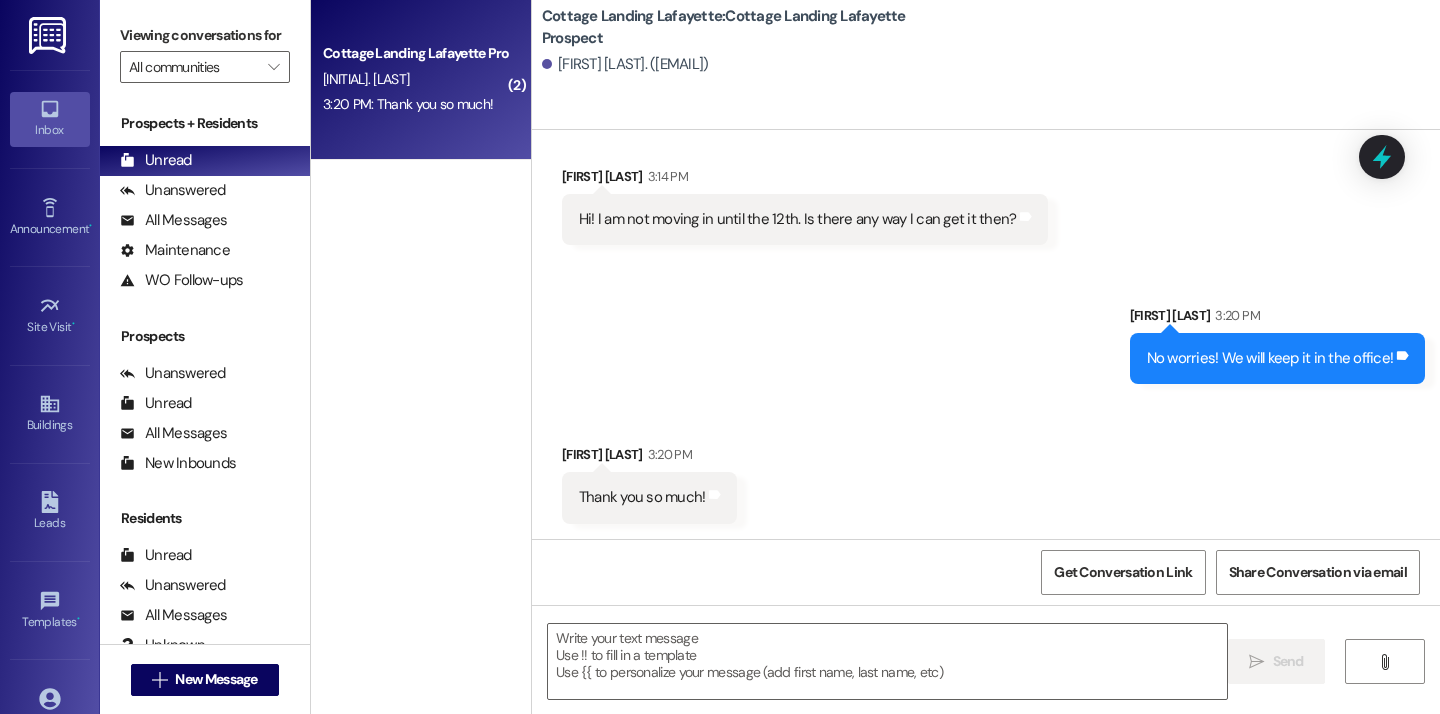 scroll, scrollTop: 334, scrollLeft: 0, axis: vertical 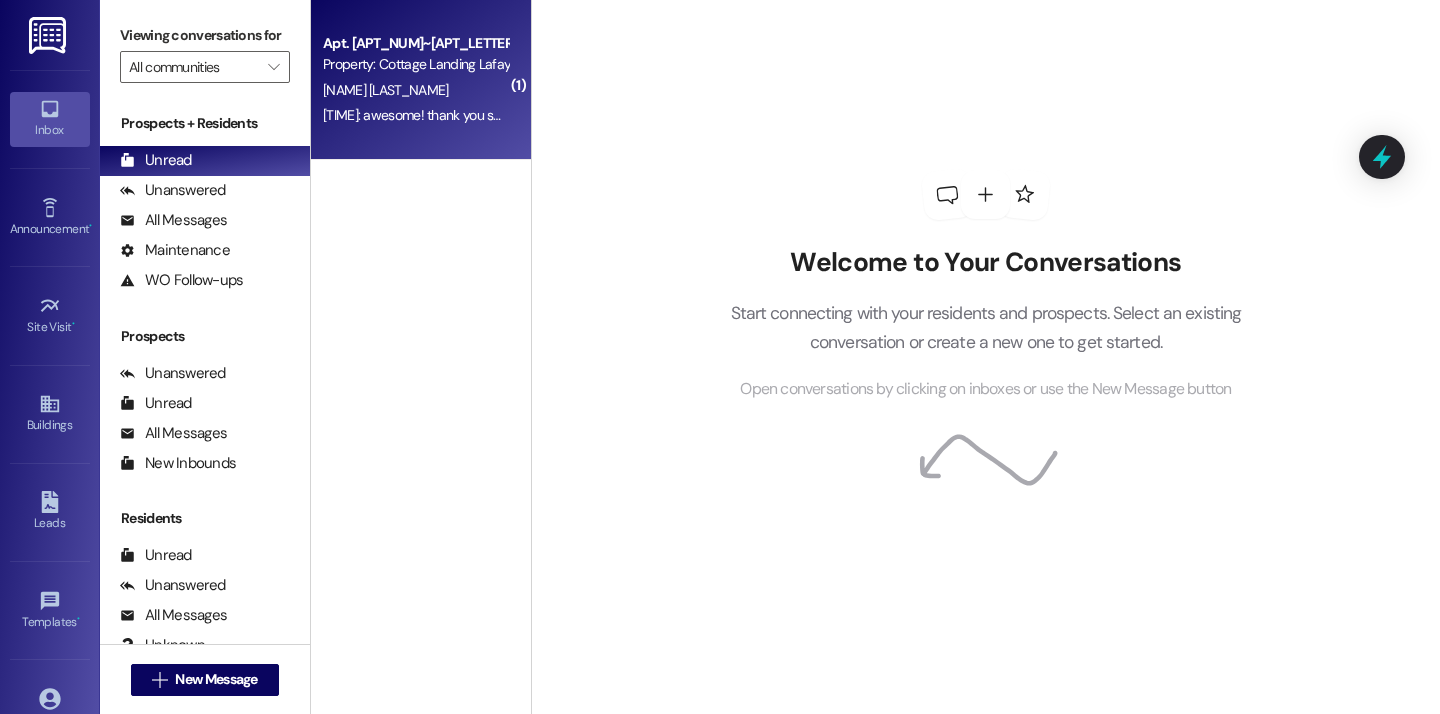 click on "[TIME]: awesome! thank you so much! [TIME]: awesome! thank you so much!" at bounding box center (432, 115) 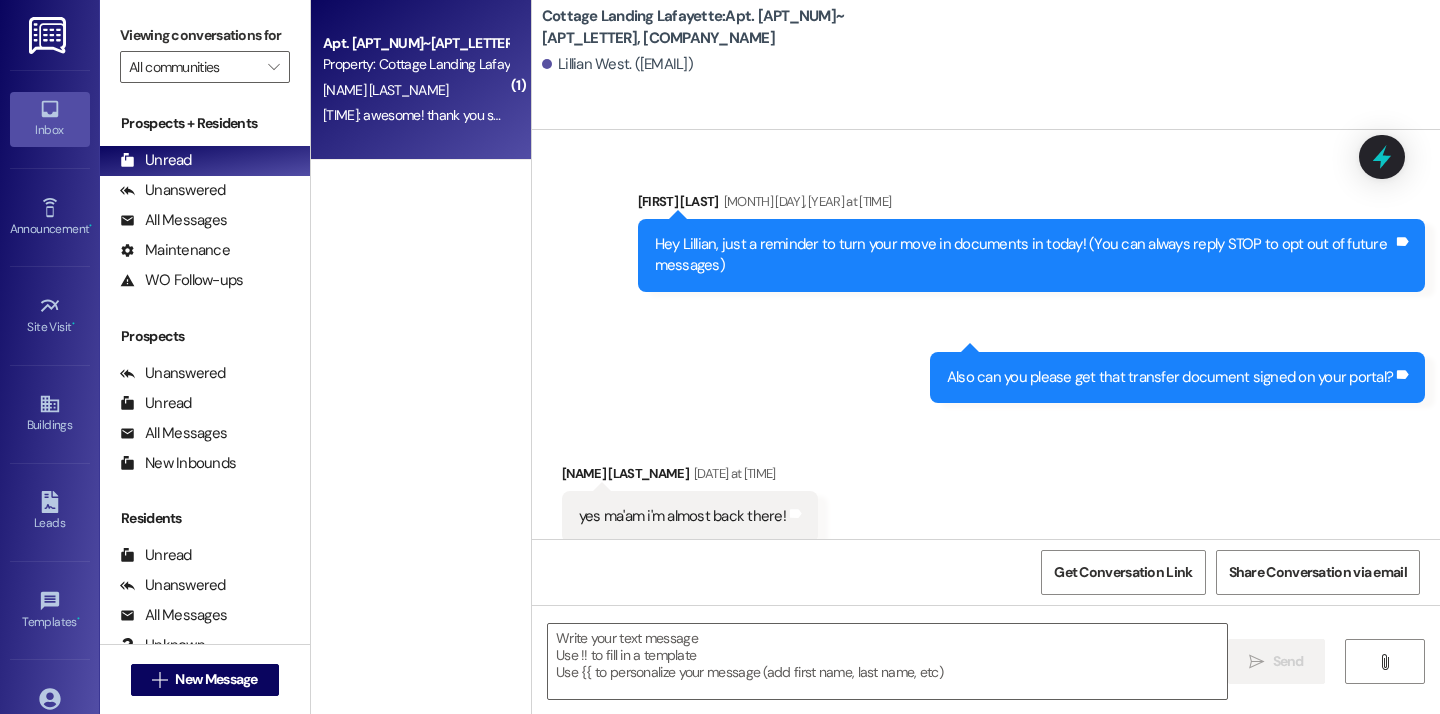 scroll, scrollTop: 39542, scrollLeft: 0, axis: vertical 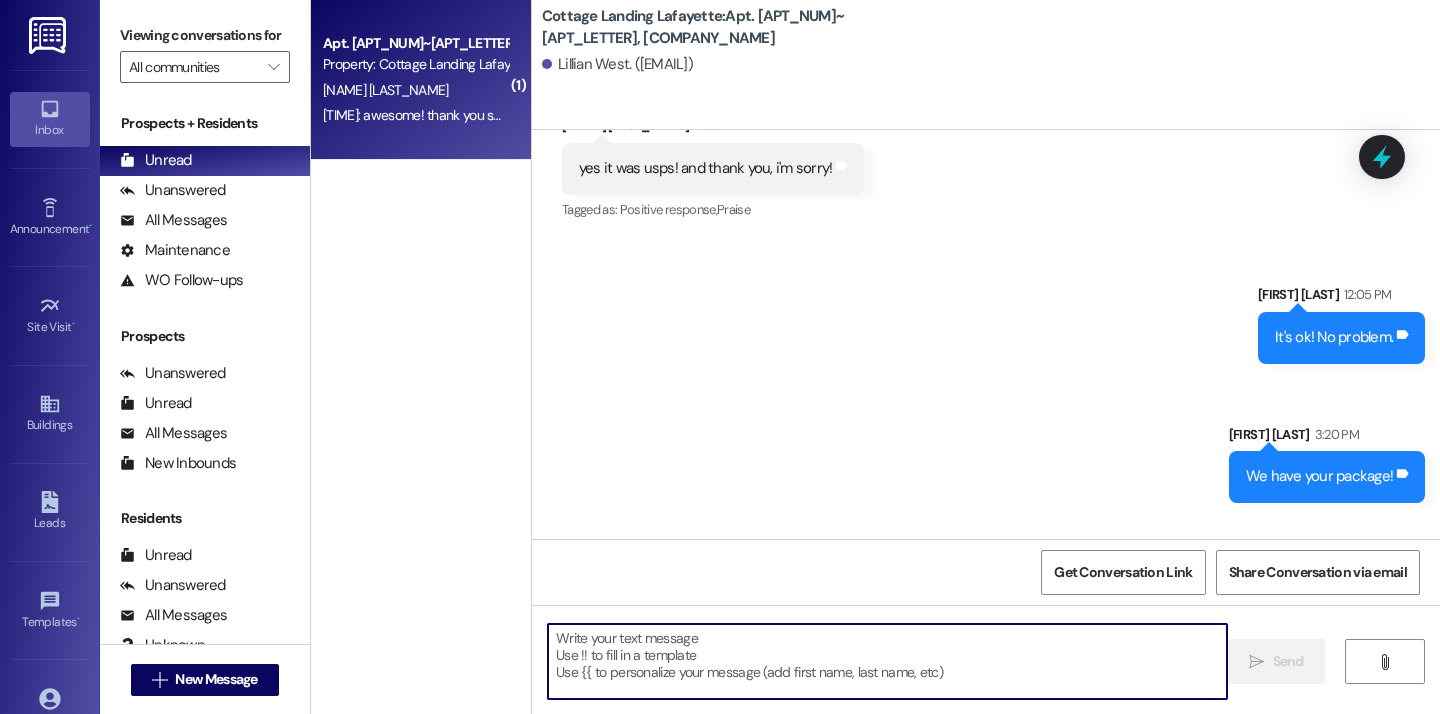 click at bounding box center (887, 661) 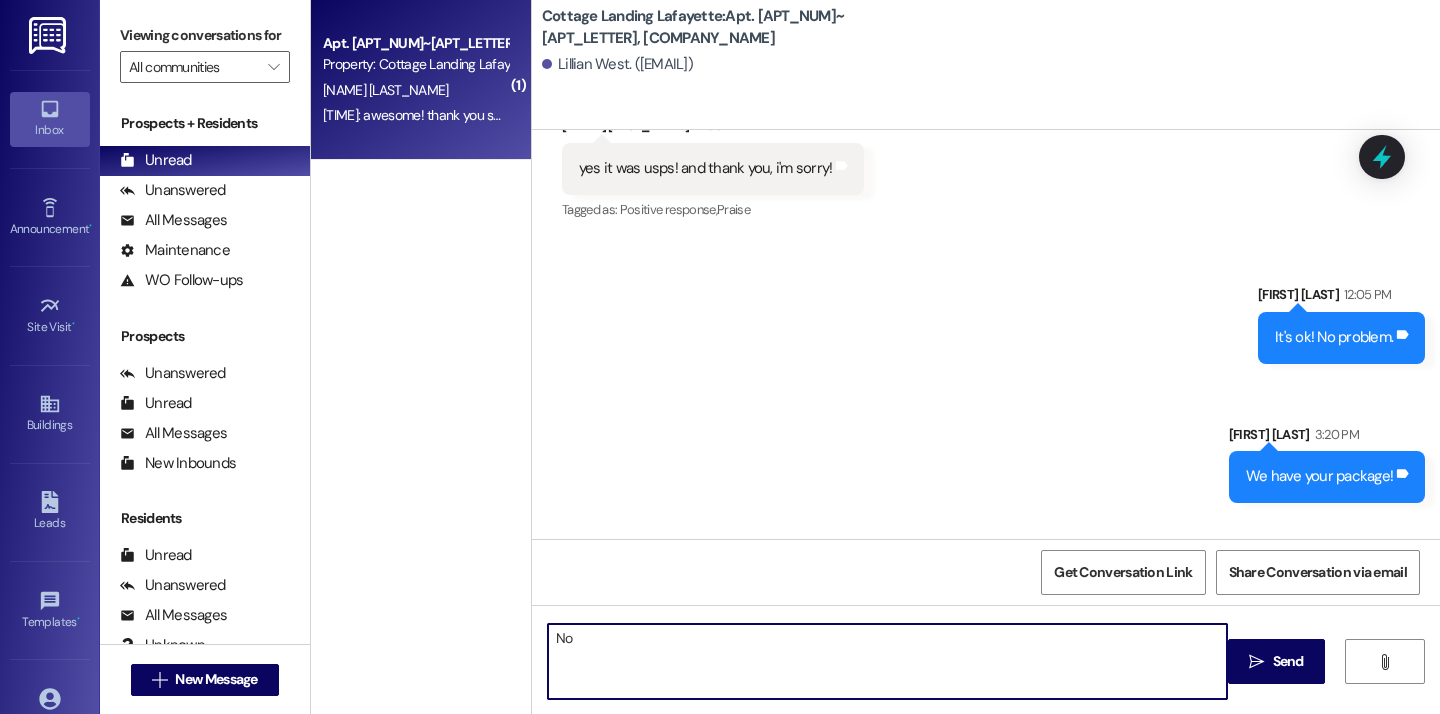 type on "N" 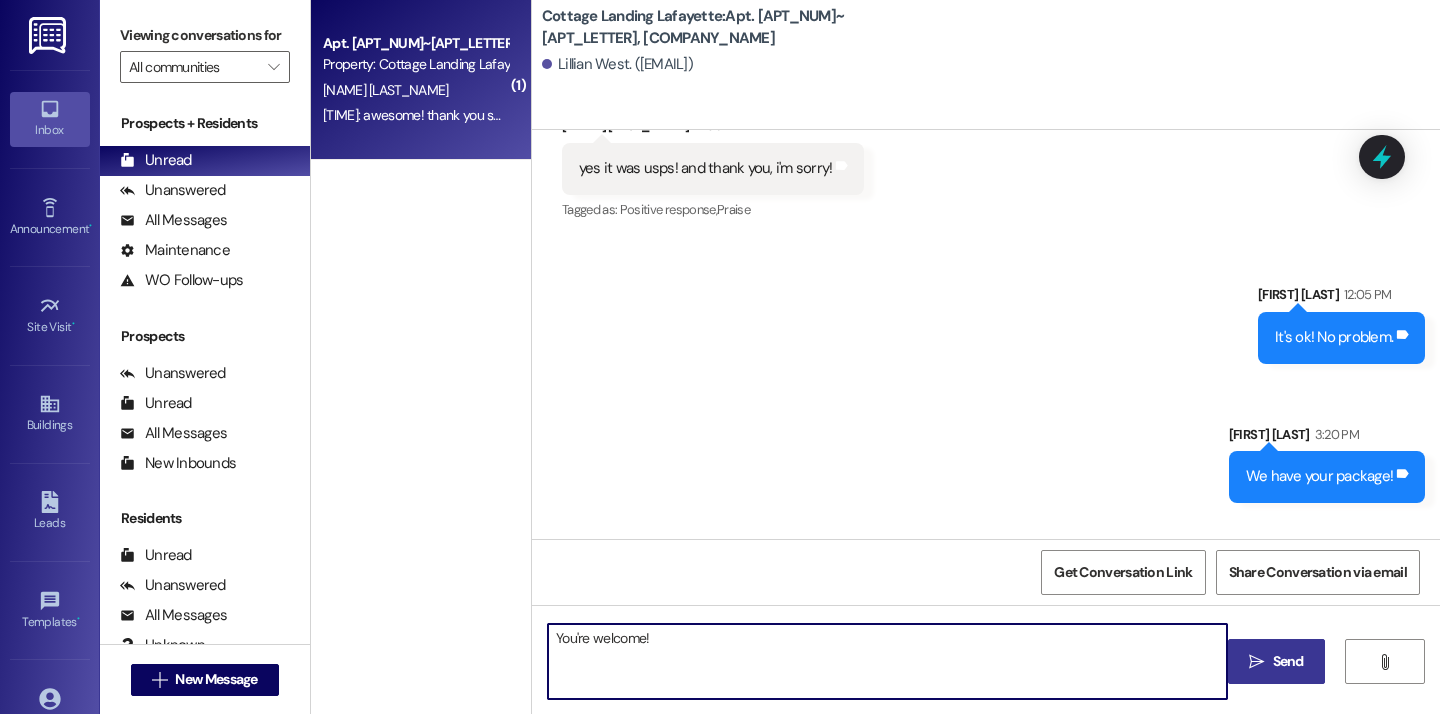 type on "You're welcome!" 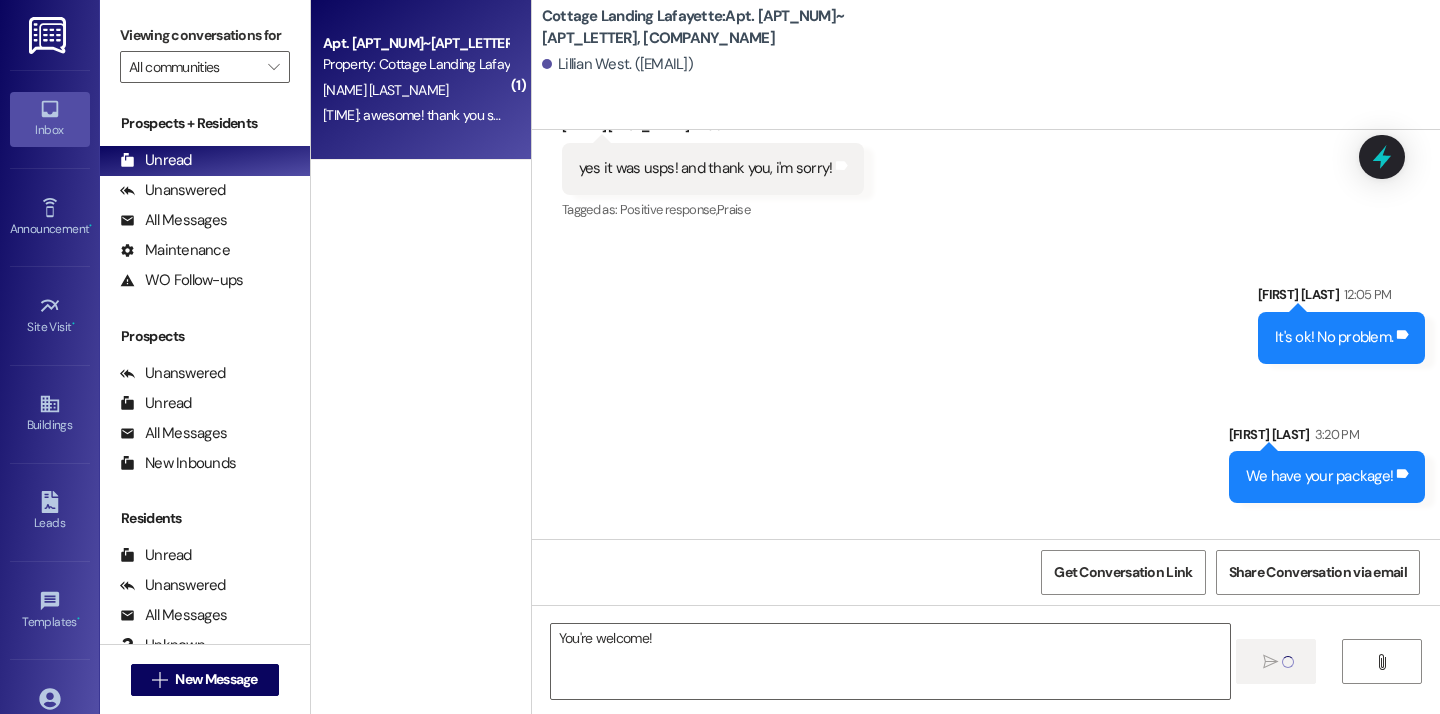 type 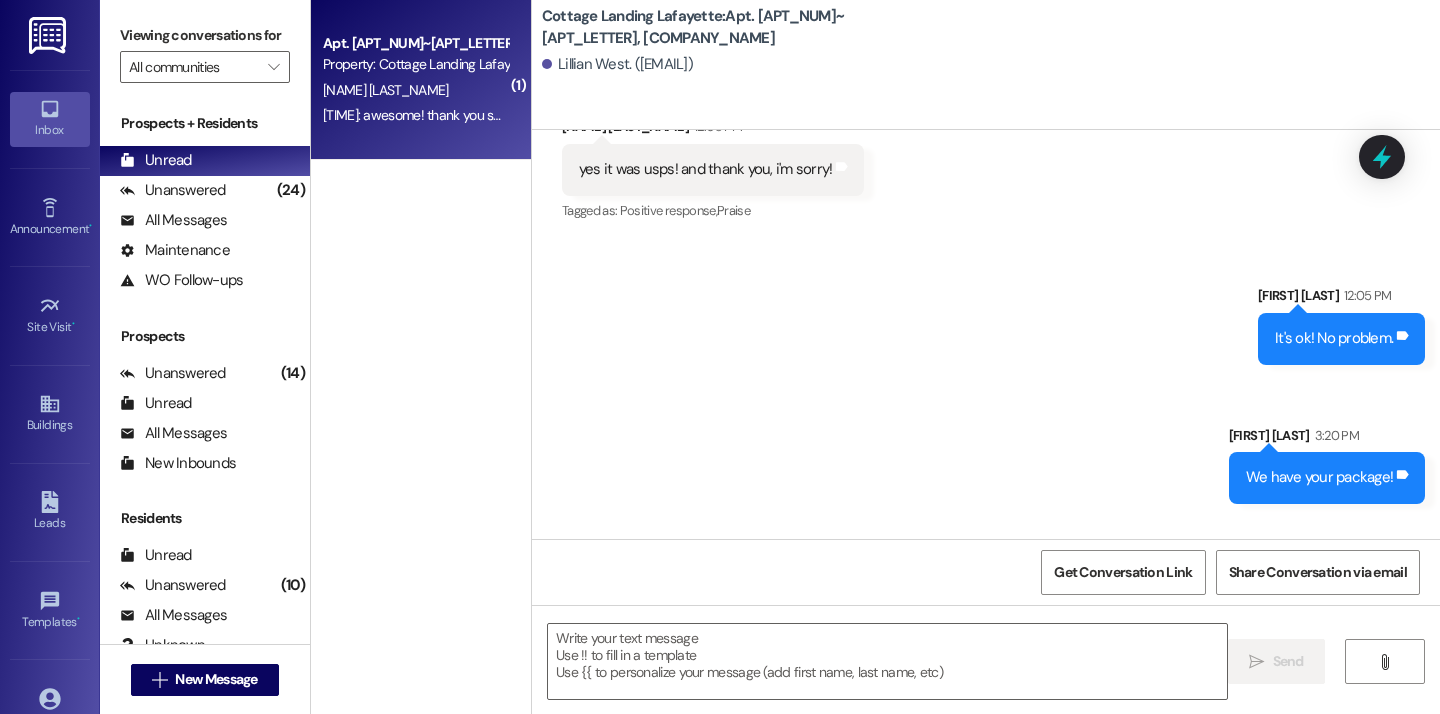 scroll, scrollTop: 39682, scrollLeft: 0, axis: vertical 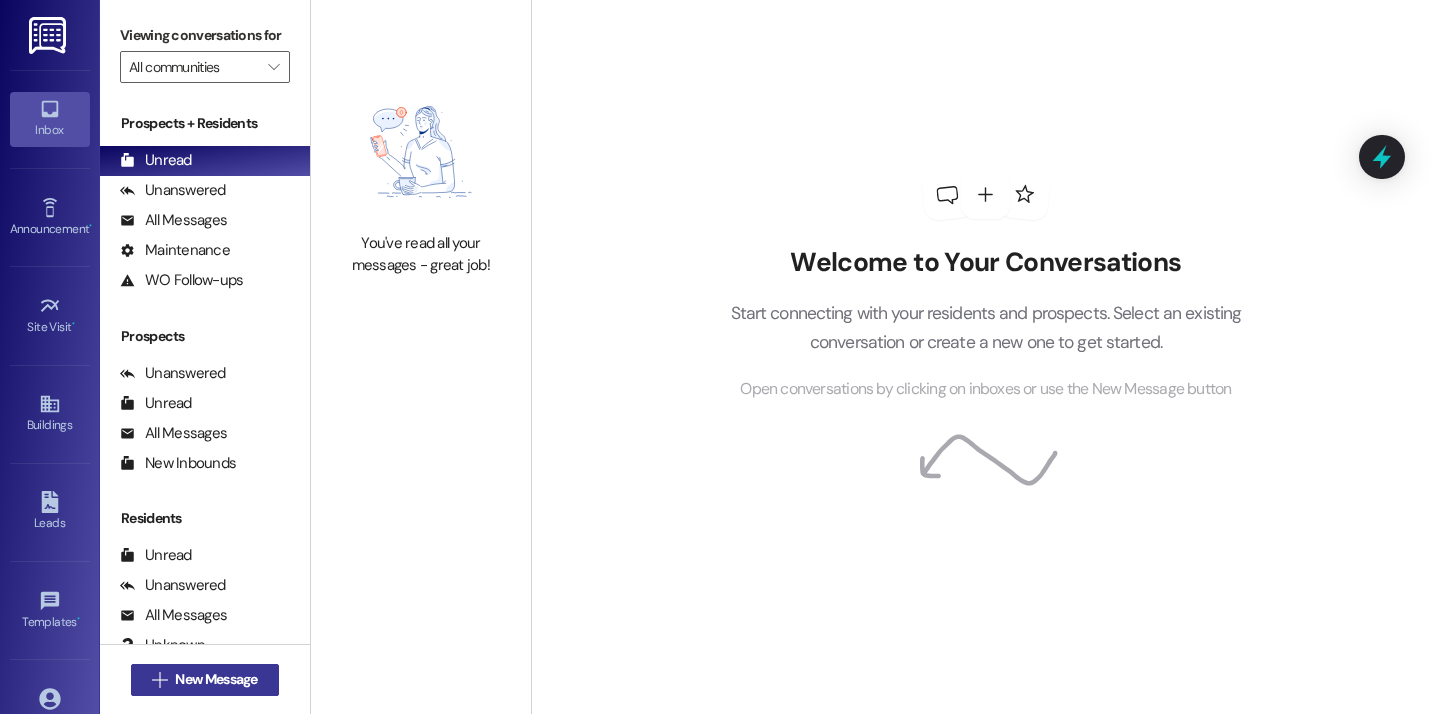 click on " New Message" at bounding box center (205, 680) 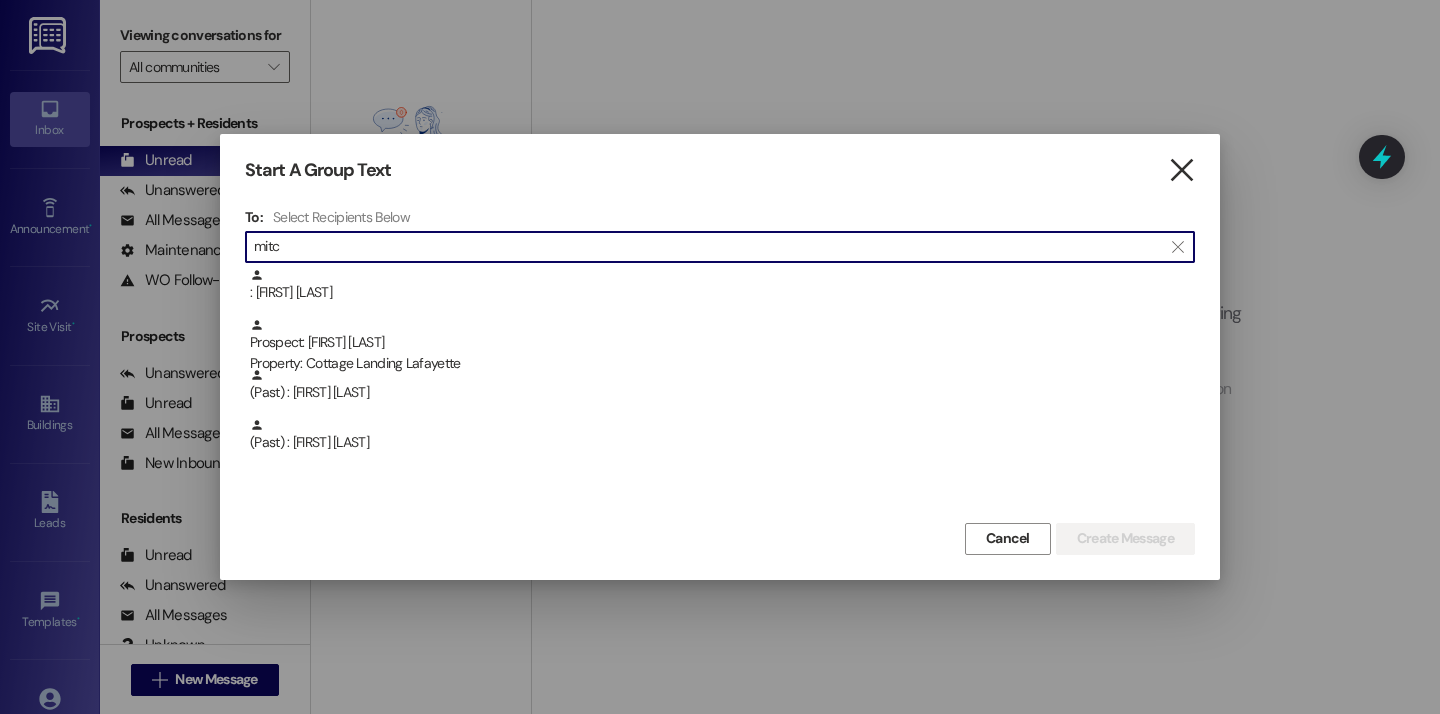 type on "mitc" 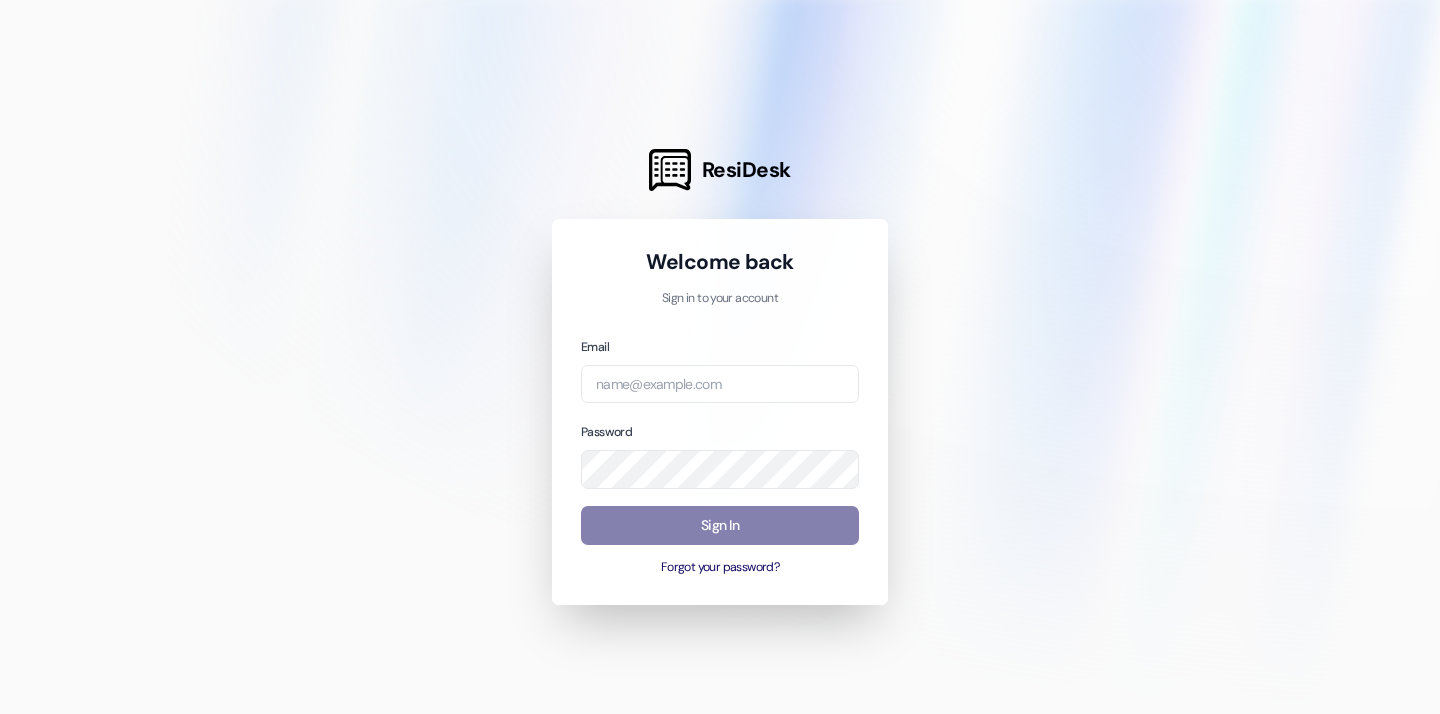 scroll, scrollTop: 0, scrollLeft: 0, axis: both 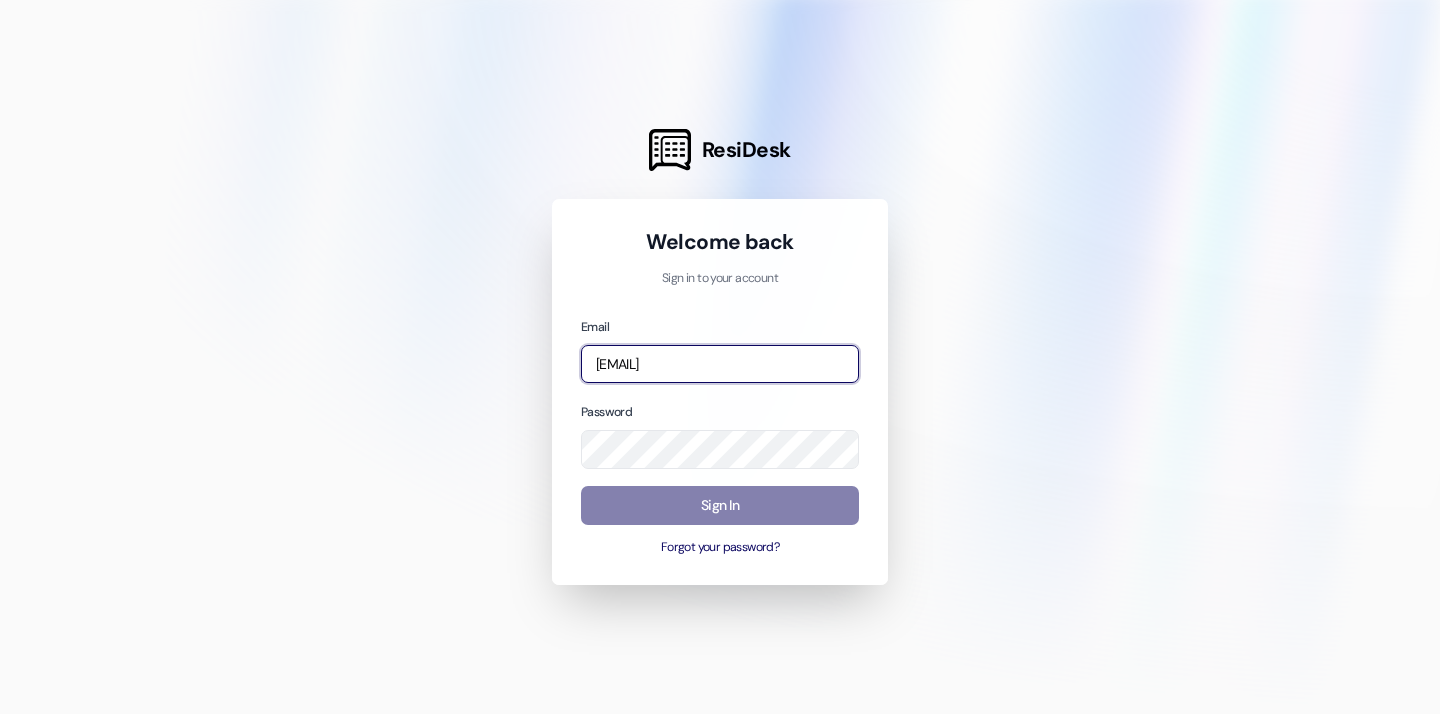 click on "[EMAIL]" at bounding box center [720, 364] 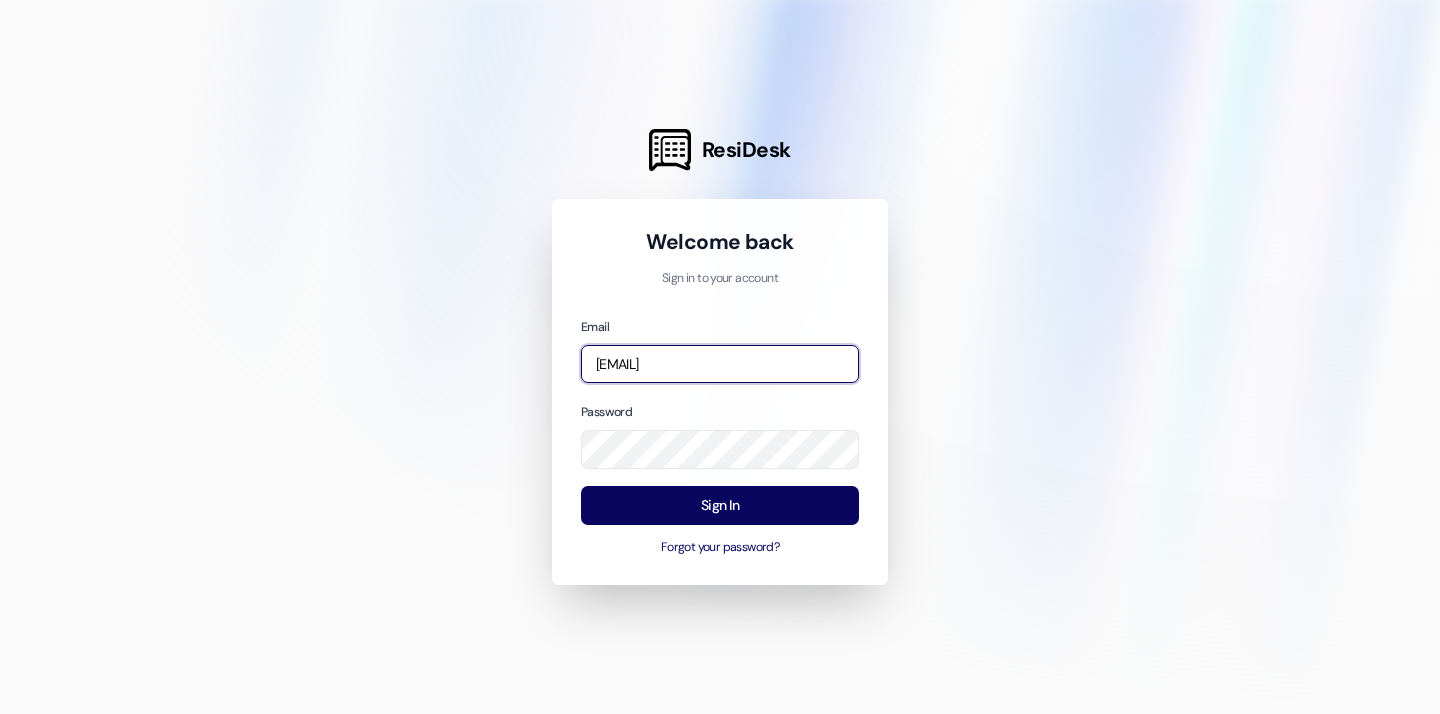 type on "[EMAIL]" 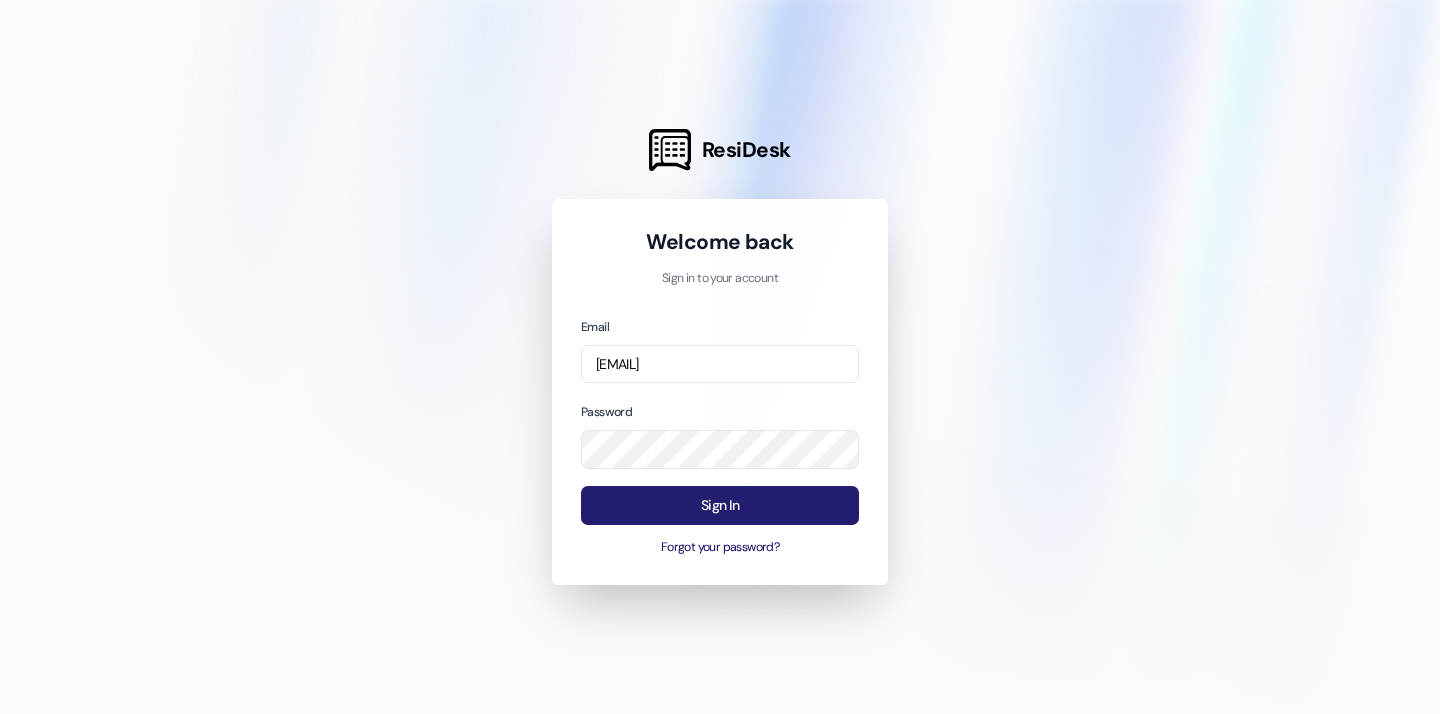 click on "Sign In" at bounding box center [720, 505] 